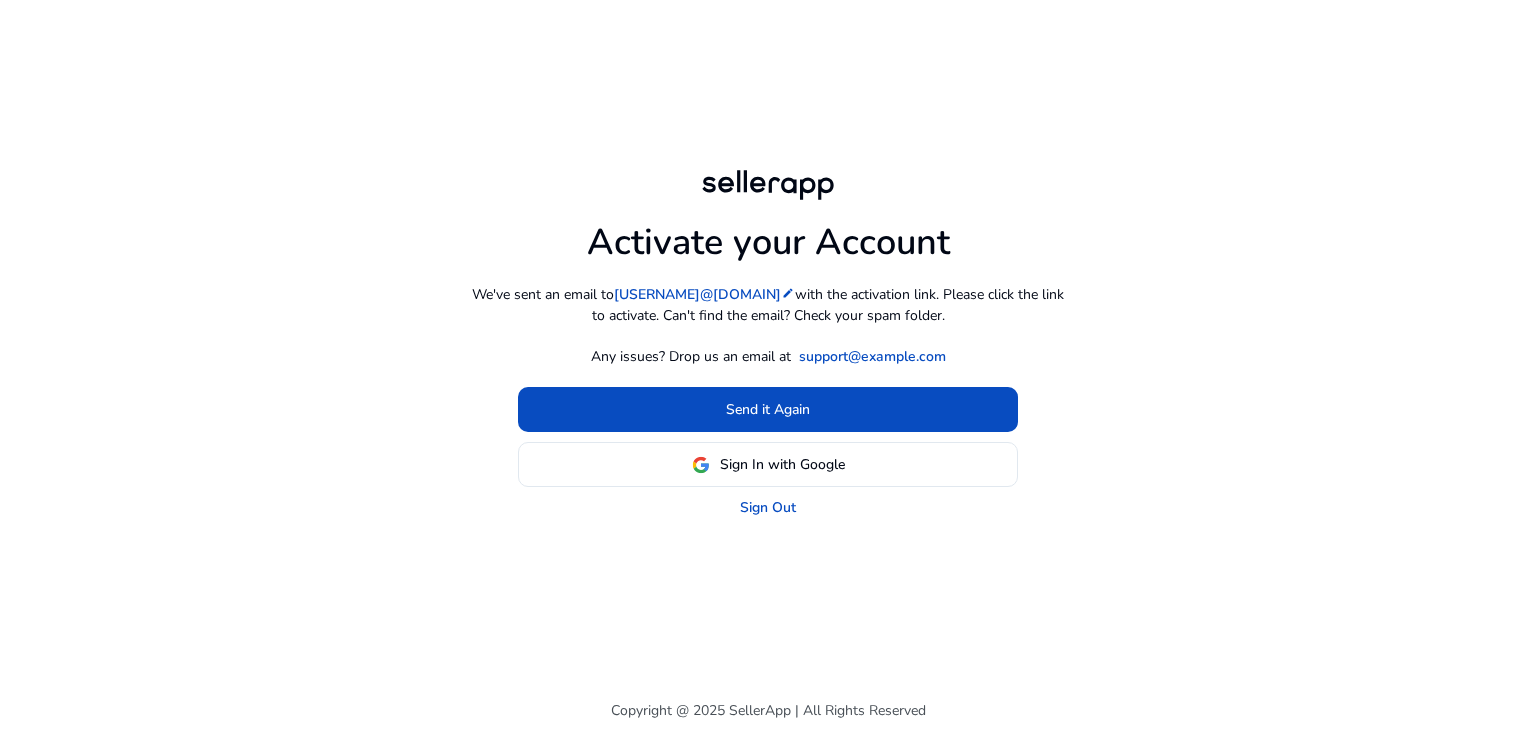 scroll, scrollTop: 0, scrollLeft: 0, axis: both 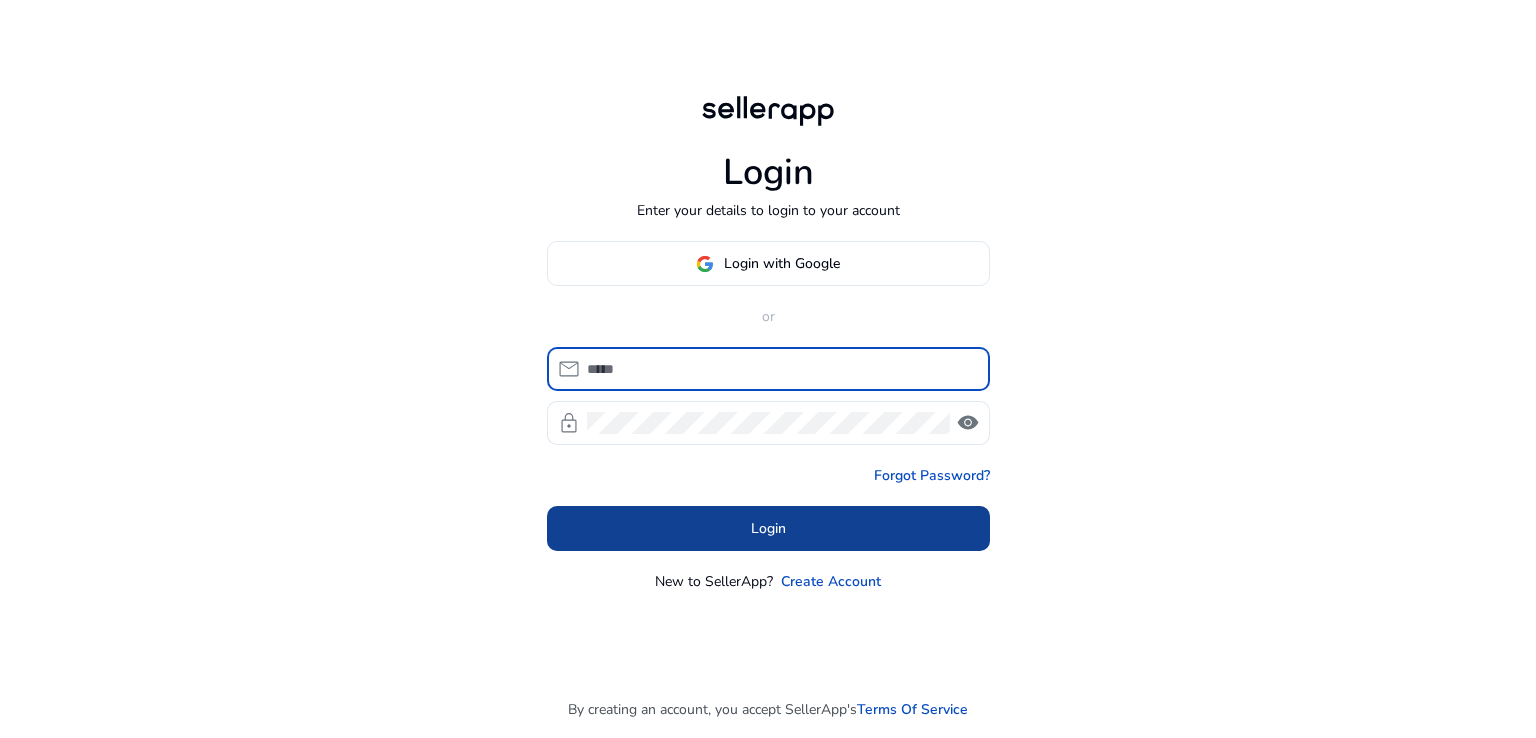 type on "**********" 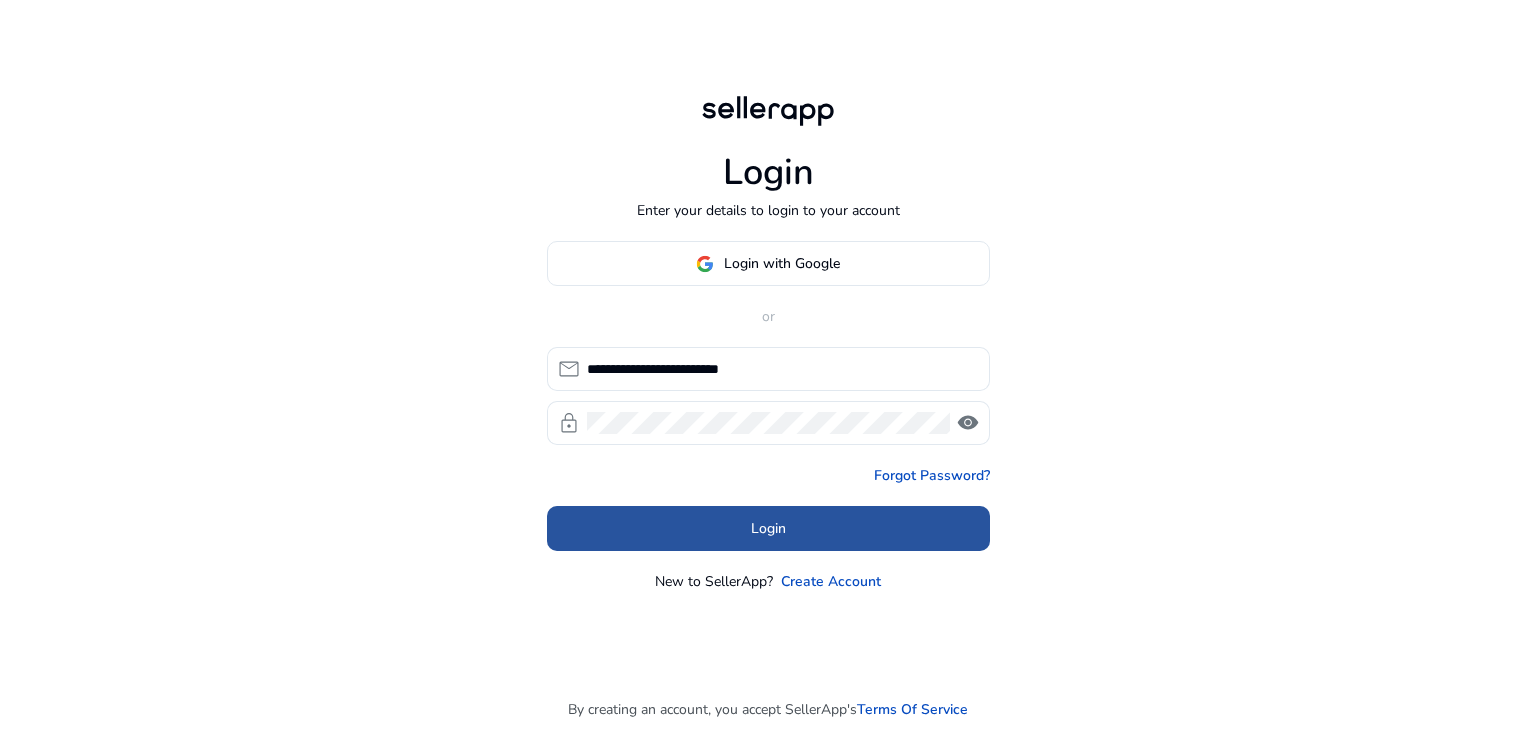 click at bounding box center (768, 529) 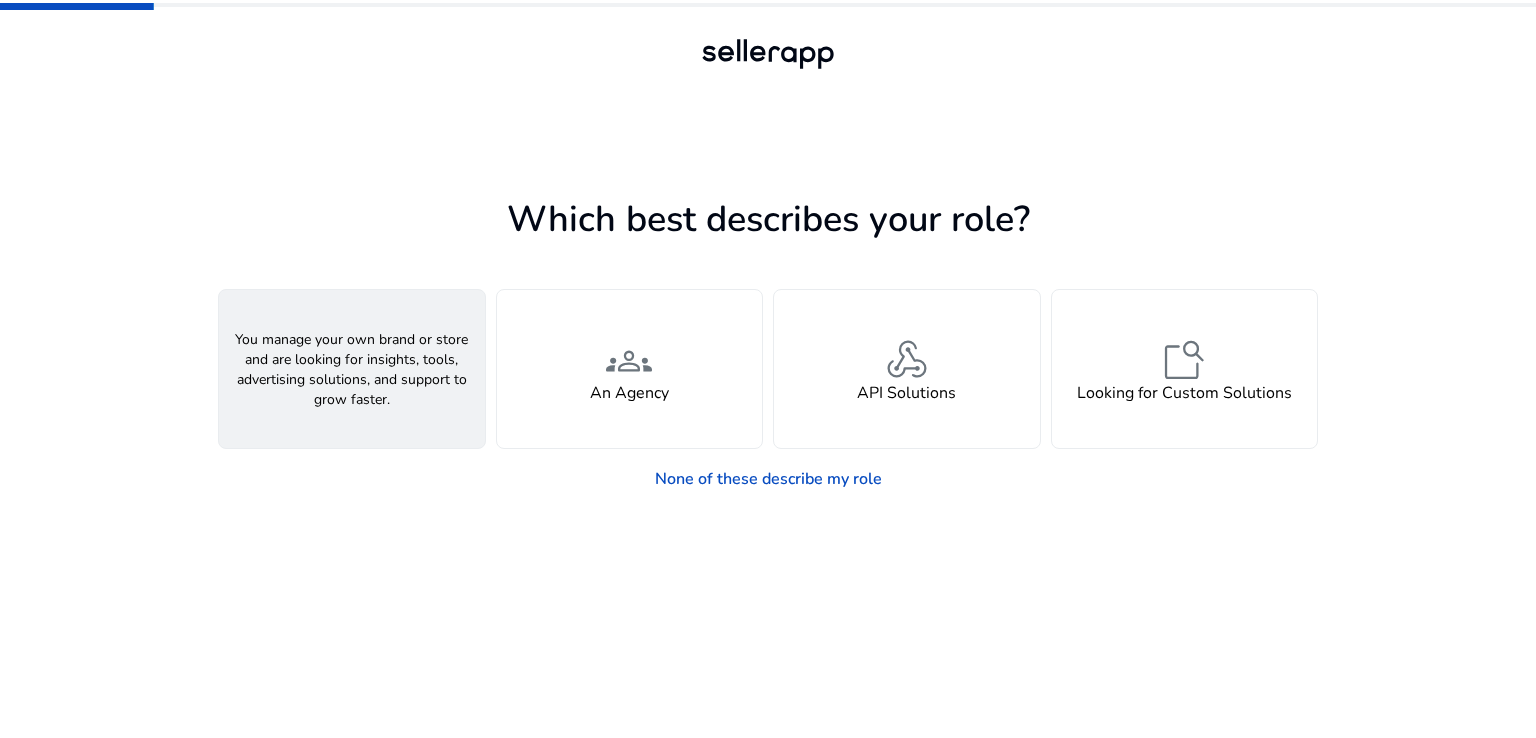 click on "person  A Seller" 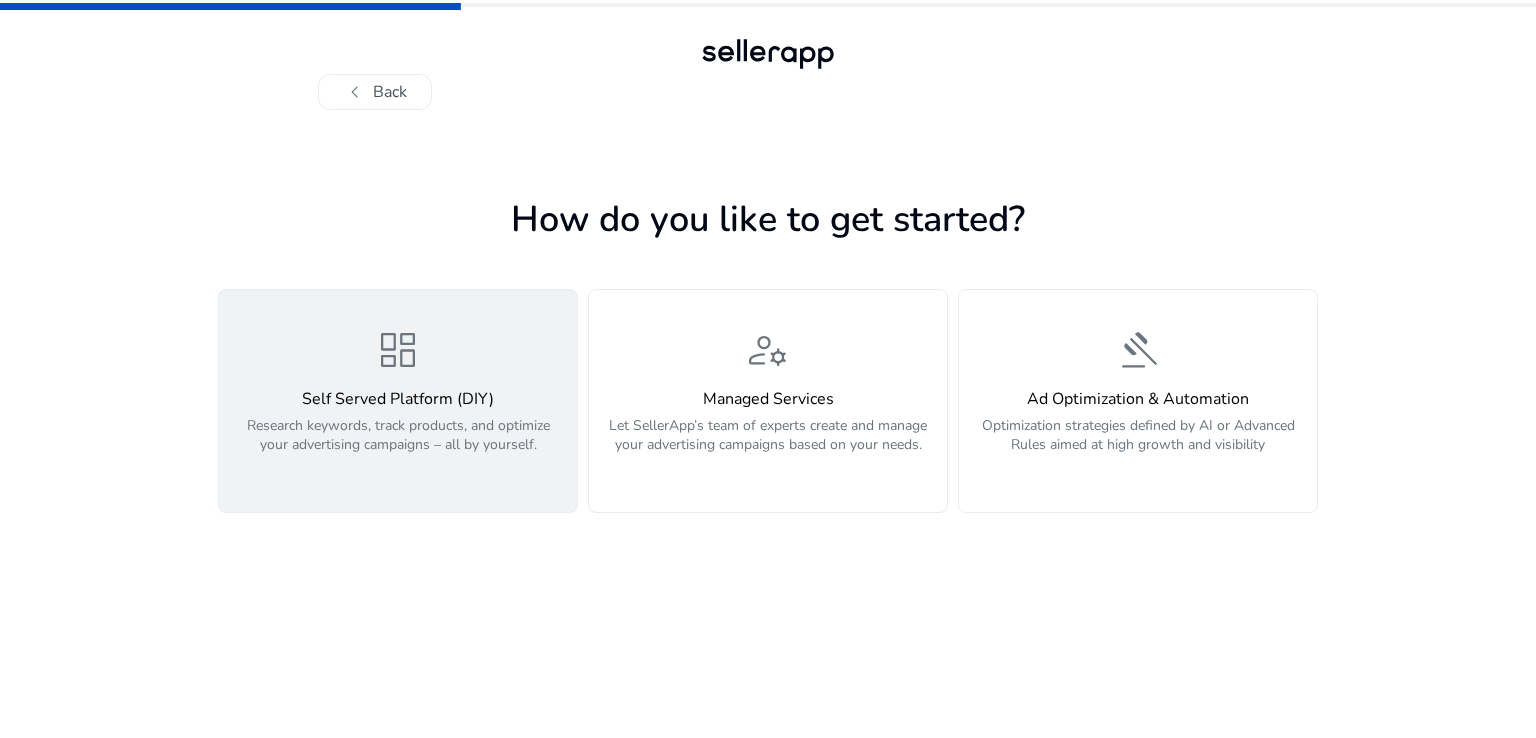 click on "Research keywords, track products, and optimize your advertising campaigns – all by yourself." 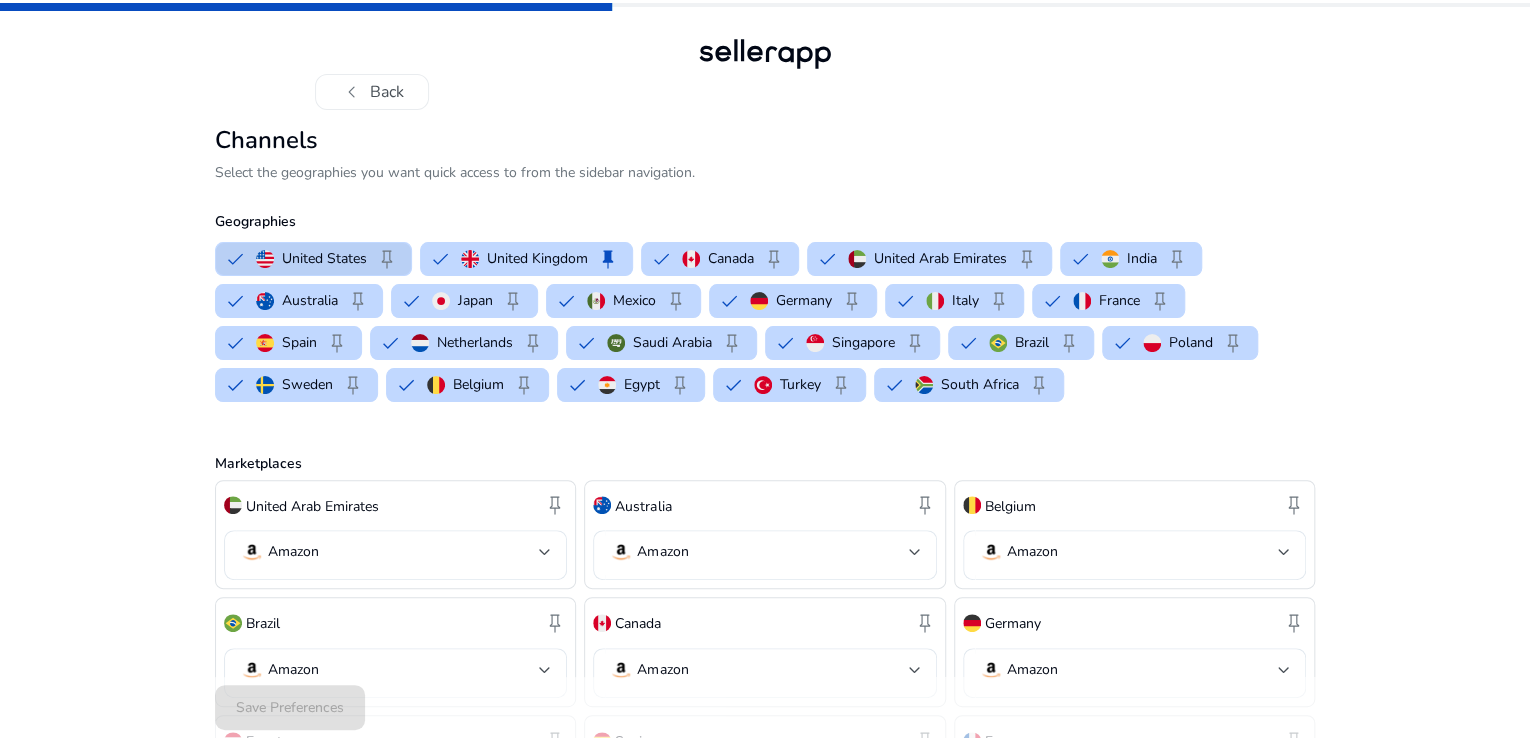 click on "United States" at bounding box center [324, 258] 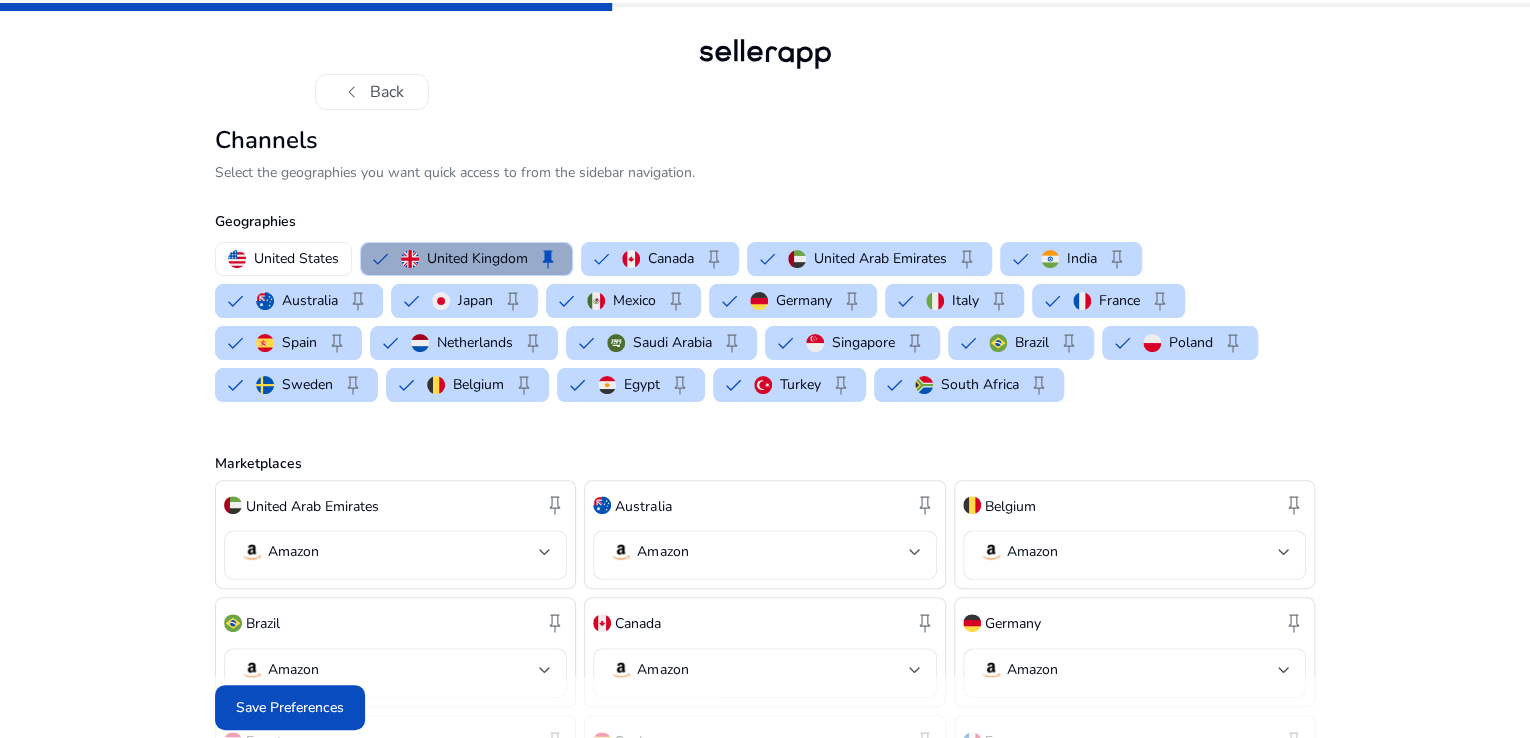 click at bounding box center (410, 259) 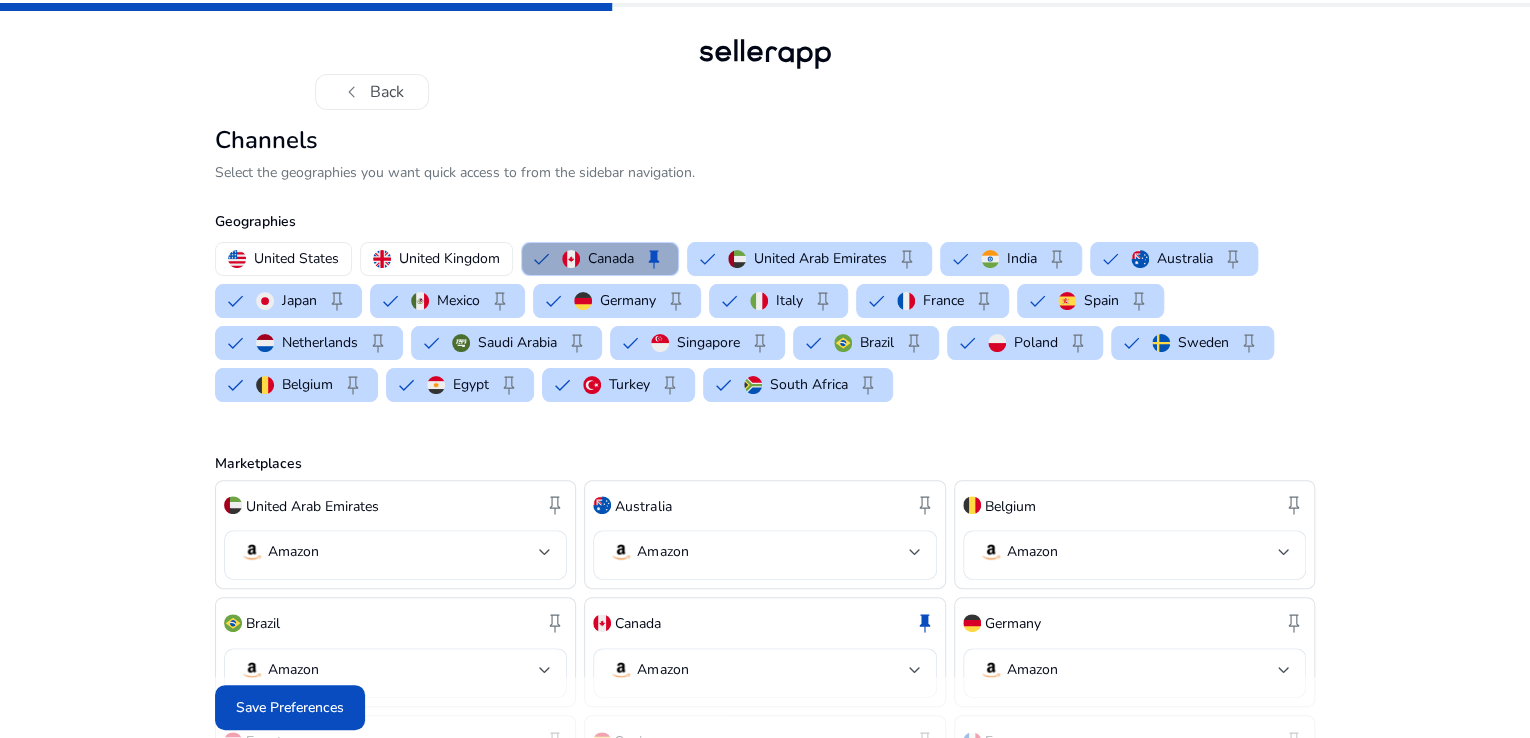 click on "[COUNTRY]   keep" at bounding box center (600, 259) 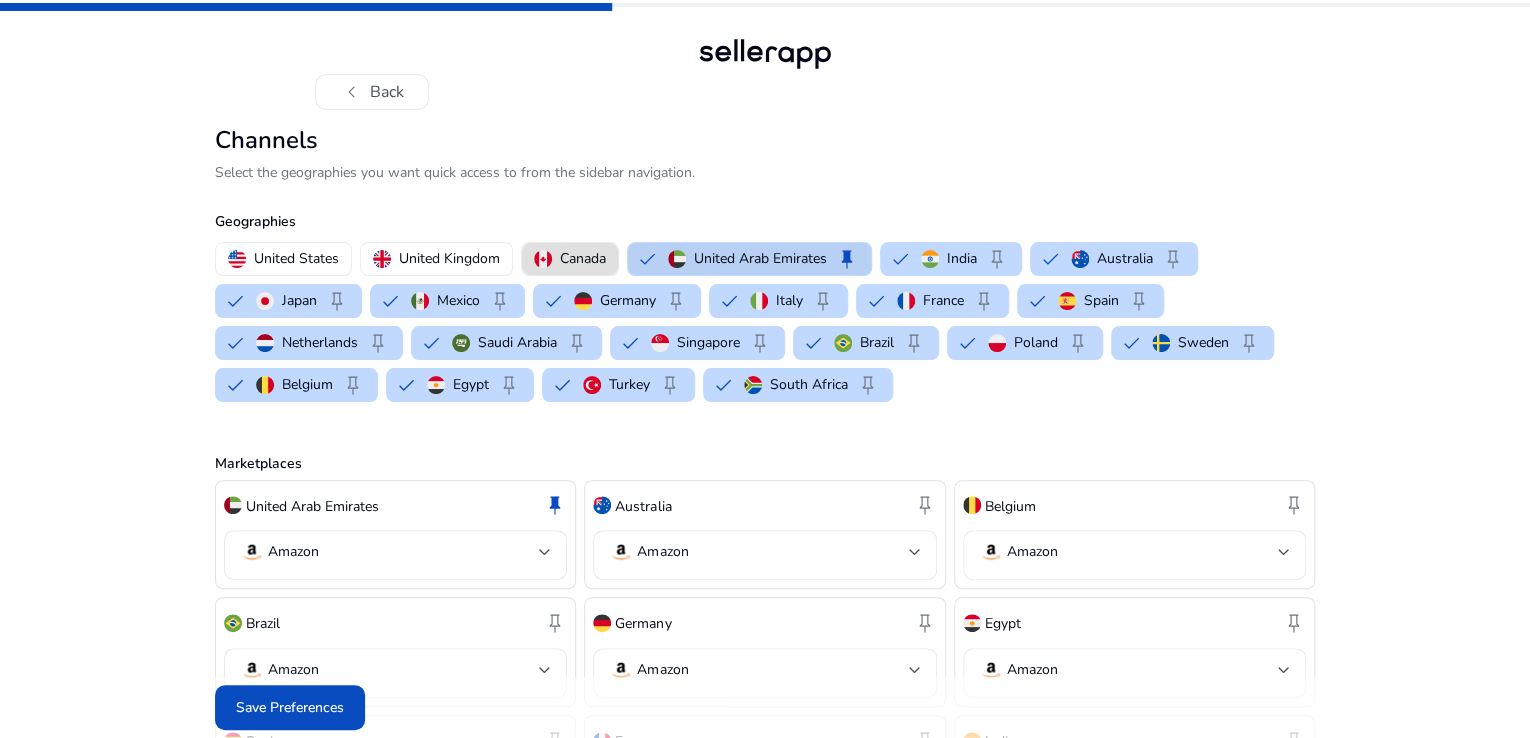 click on "[COUNTRY]   keep" at bounding box center [749, 259] 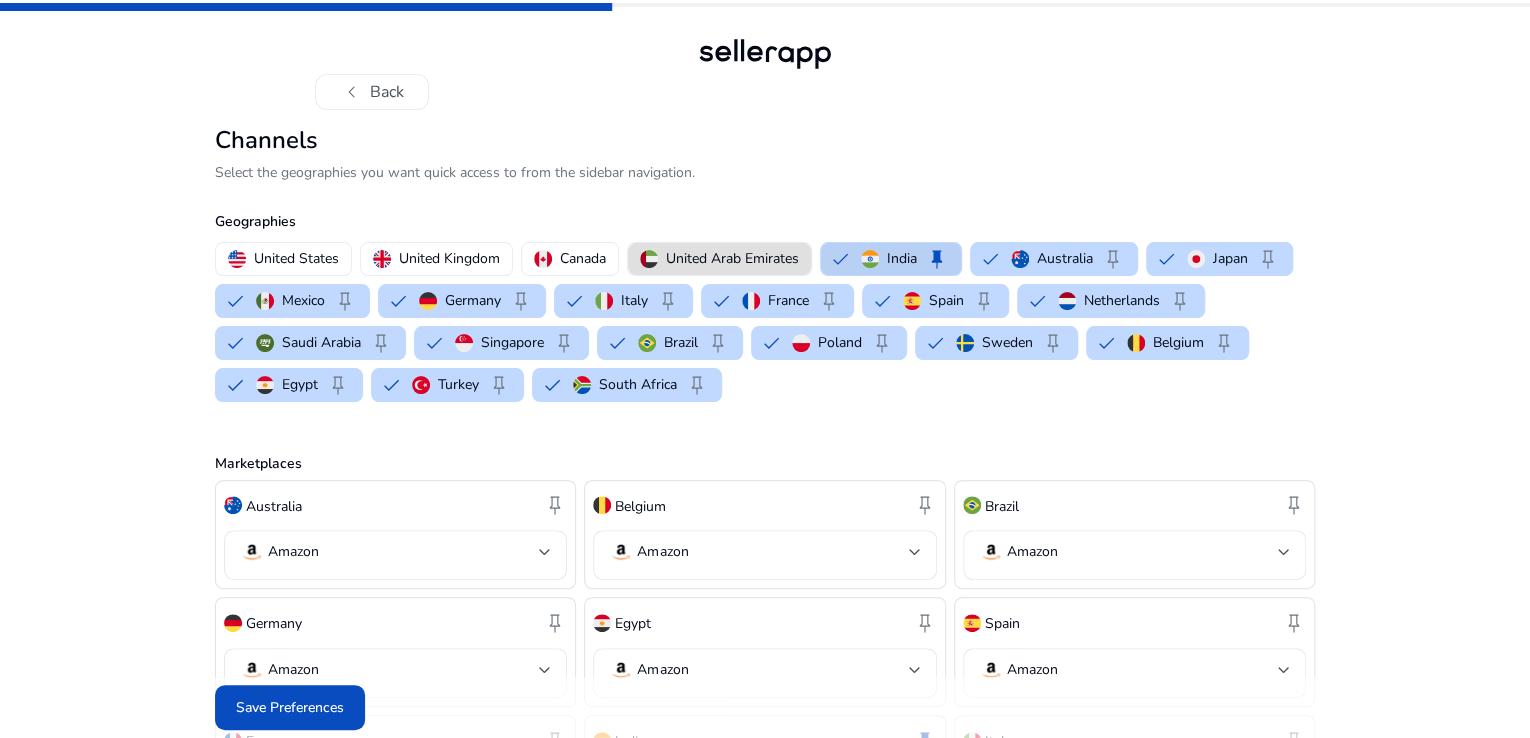 click on "India   keep" at bounding box center (891, 259) 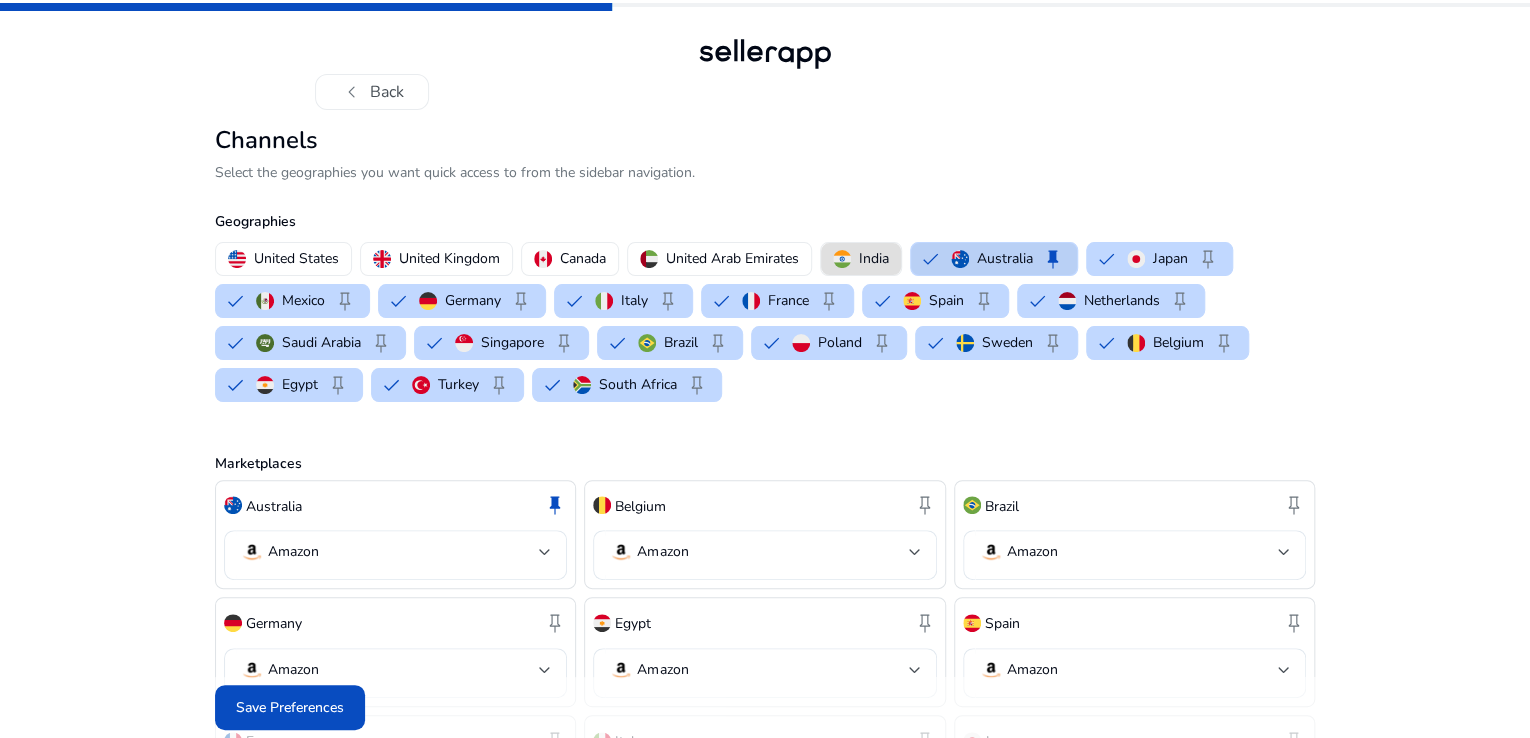 click on "Australia" at bounding box center (1005, 258) 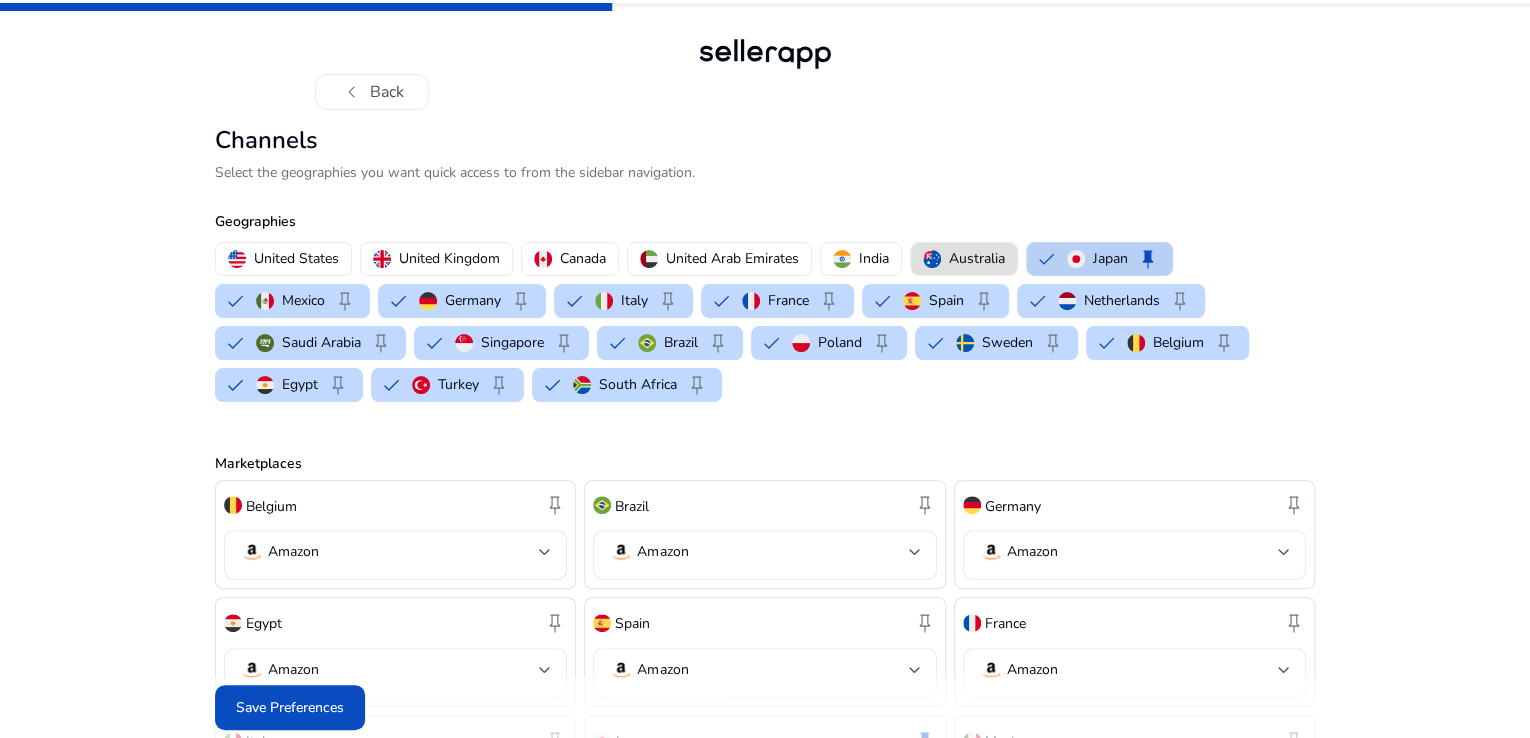 click on "[COUNTRY]   keep" at bounding box center [1113, 259] 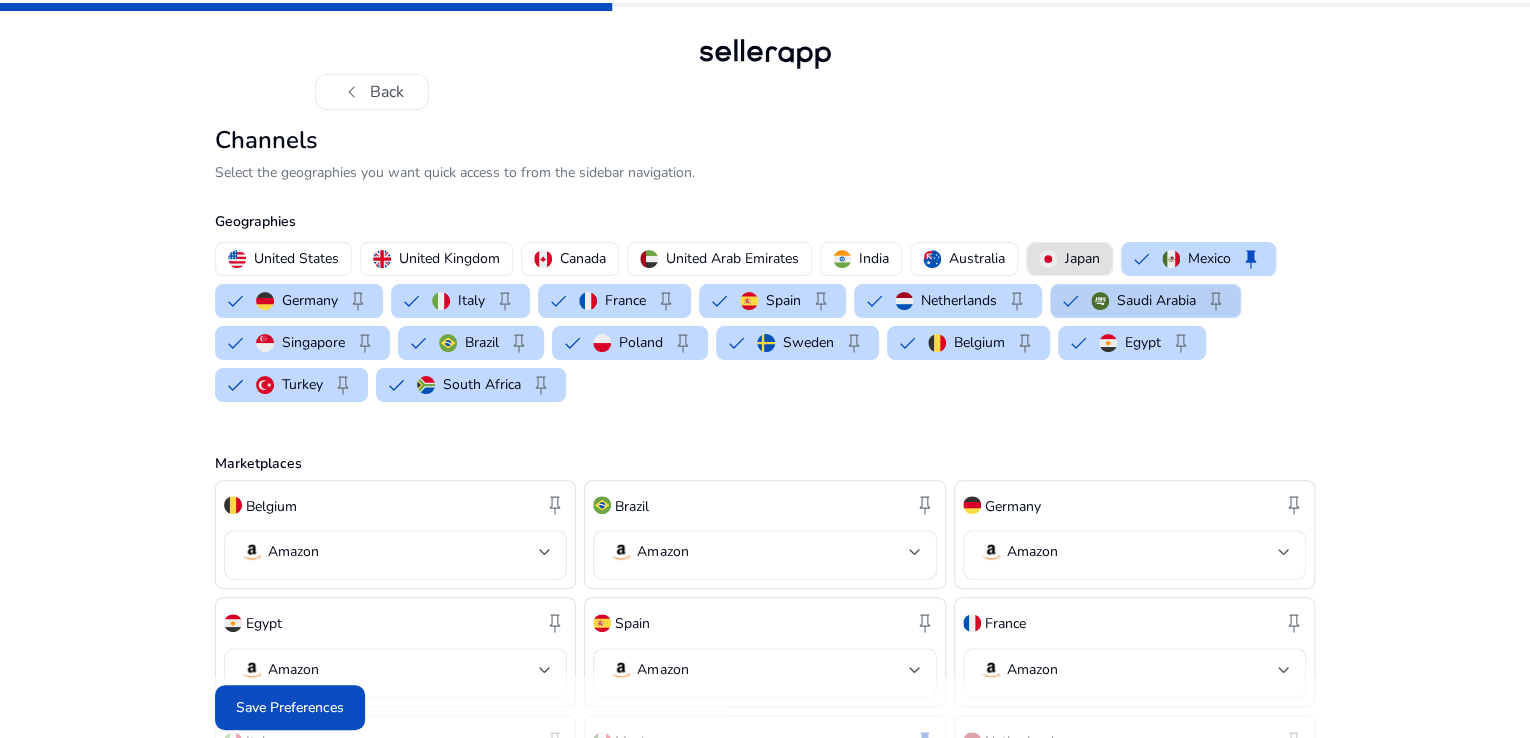 click on "Saudi Arabia   keep" at bounding box center [1145, 301] 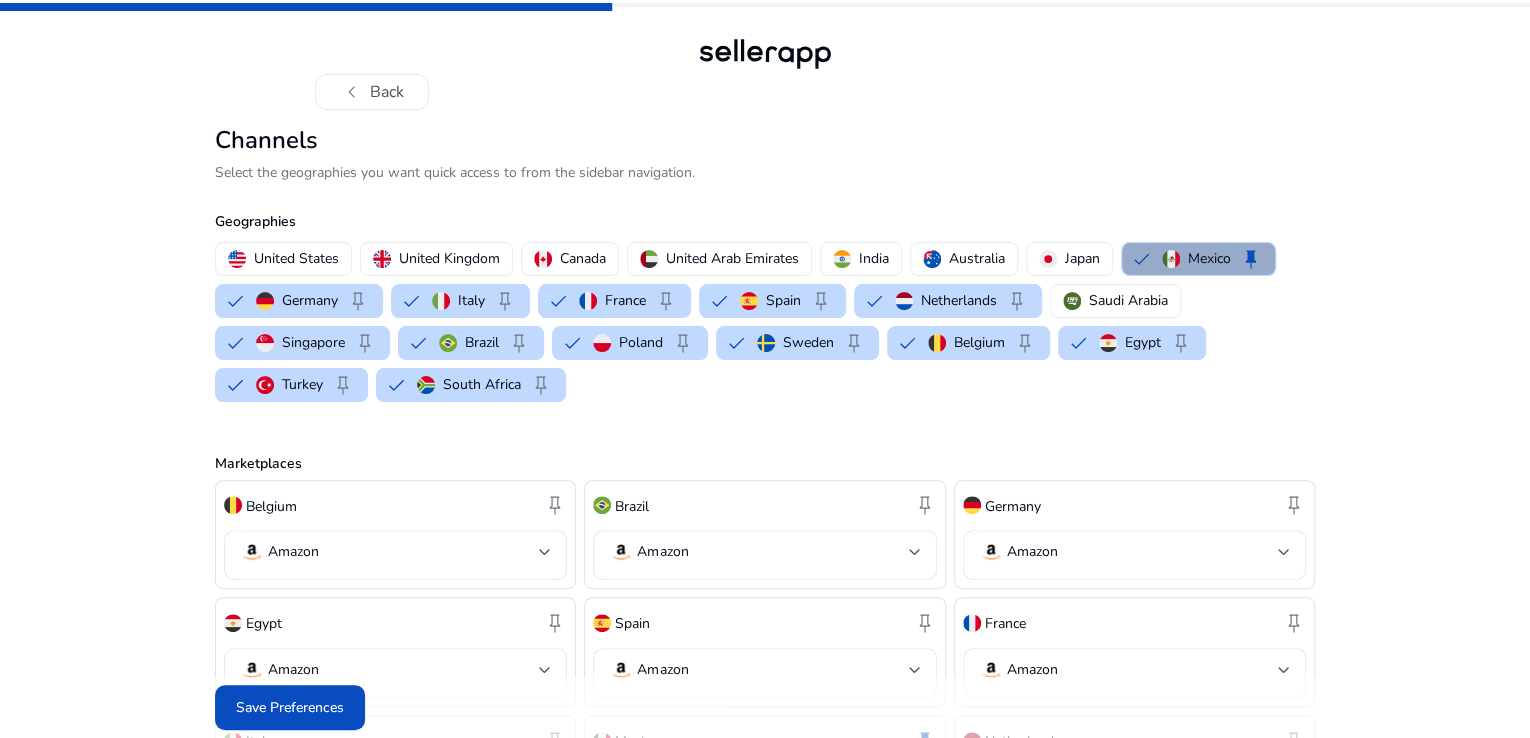 click at bounding box center (1171, 259) 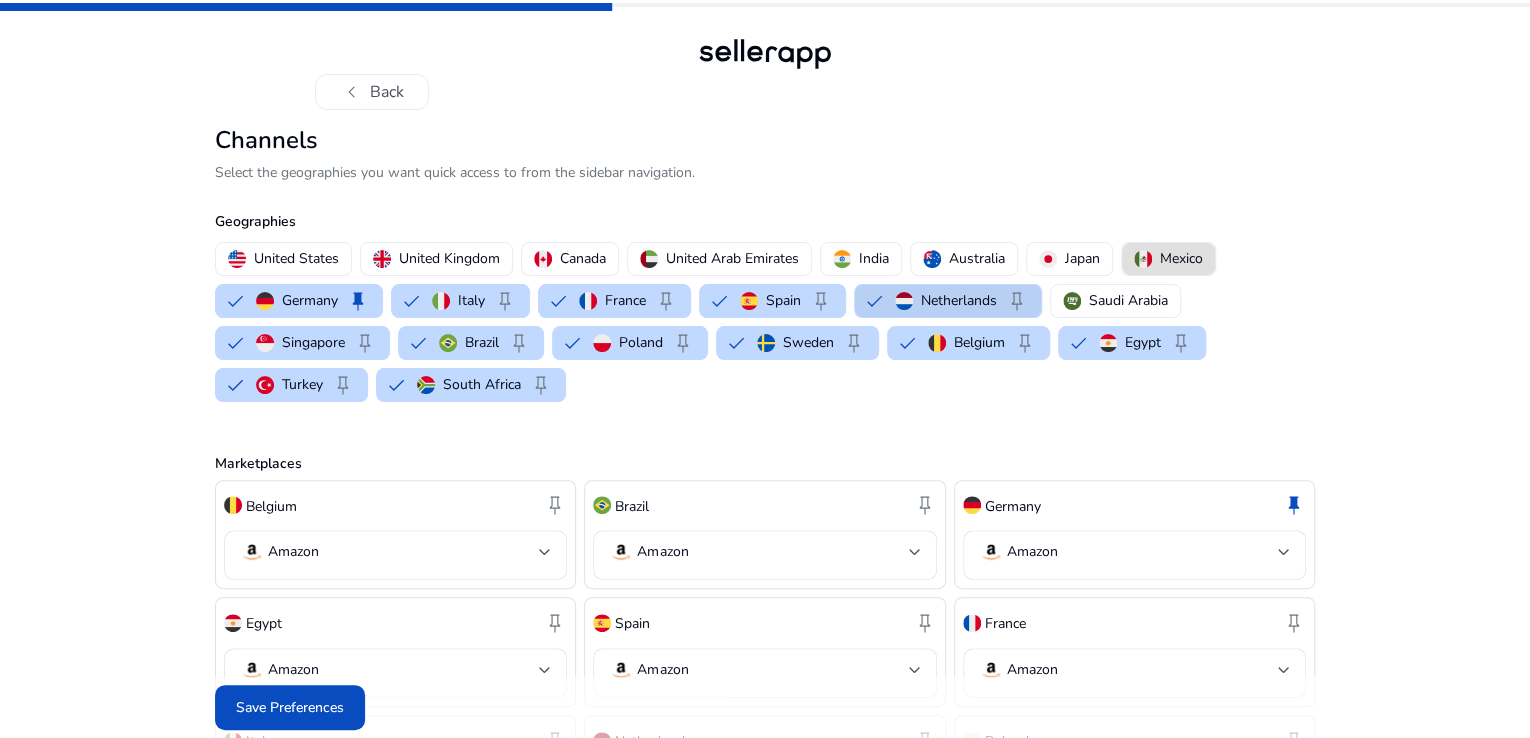 click on "Netherlands" at bounding box center (959, 300) 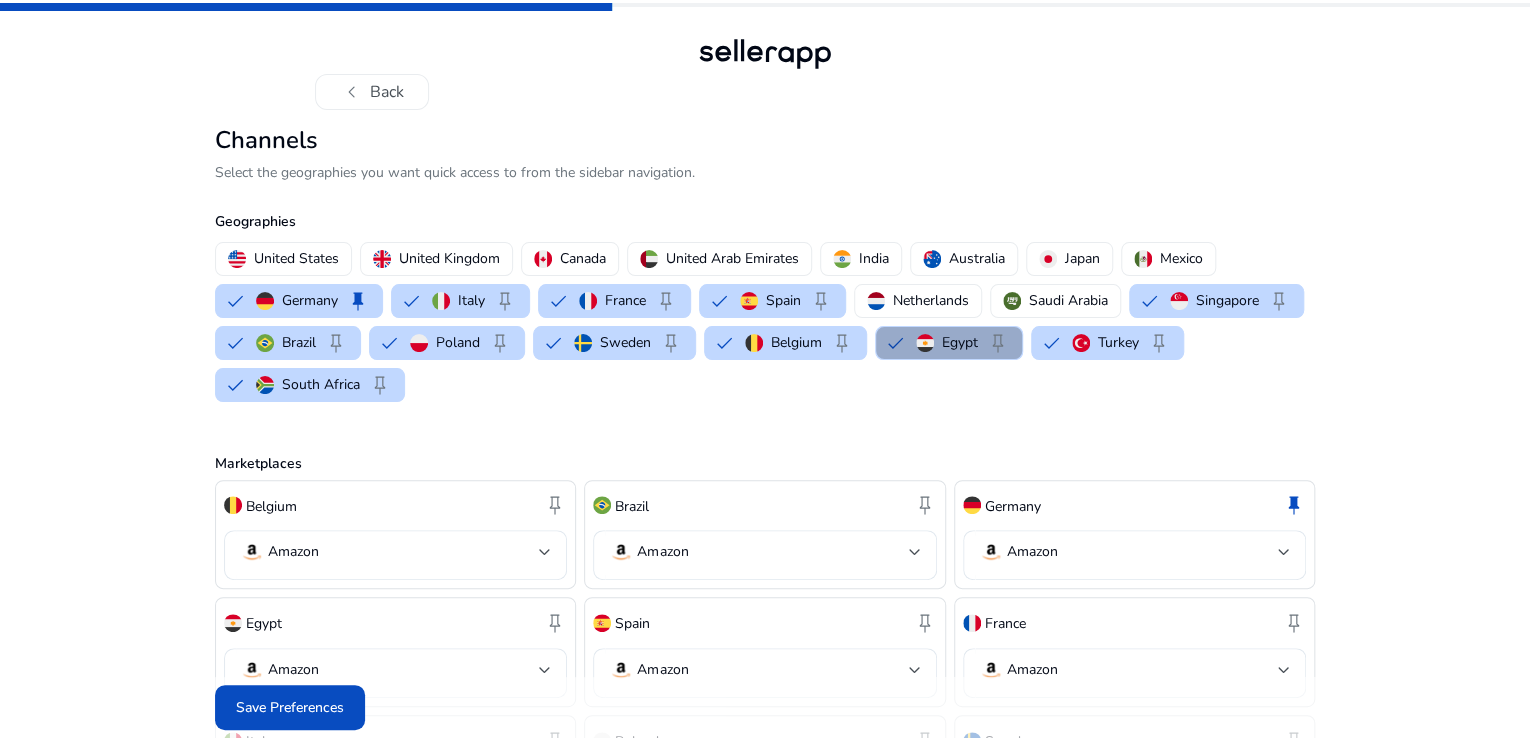 click on "Egypt" at bounding box center [960, 342] 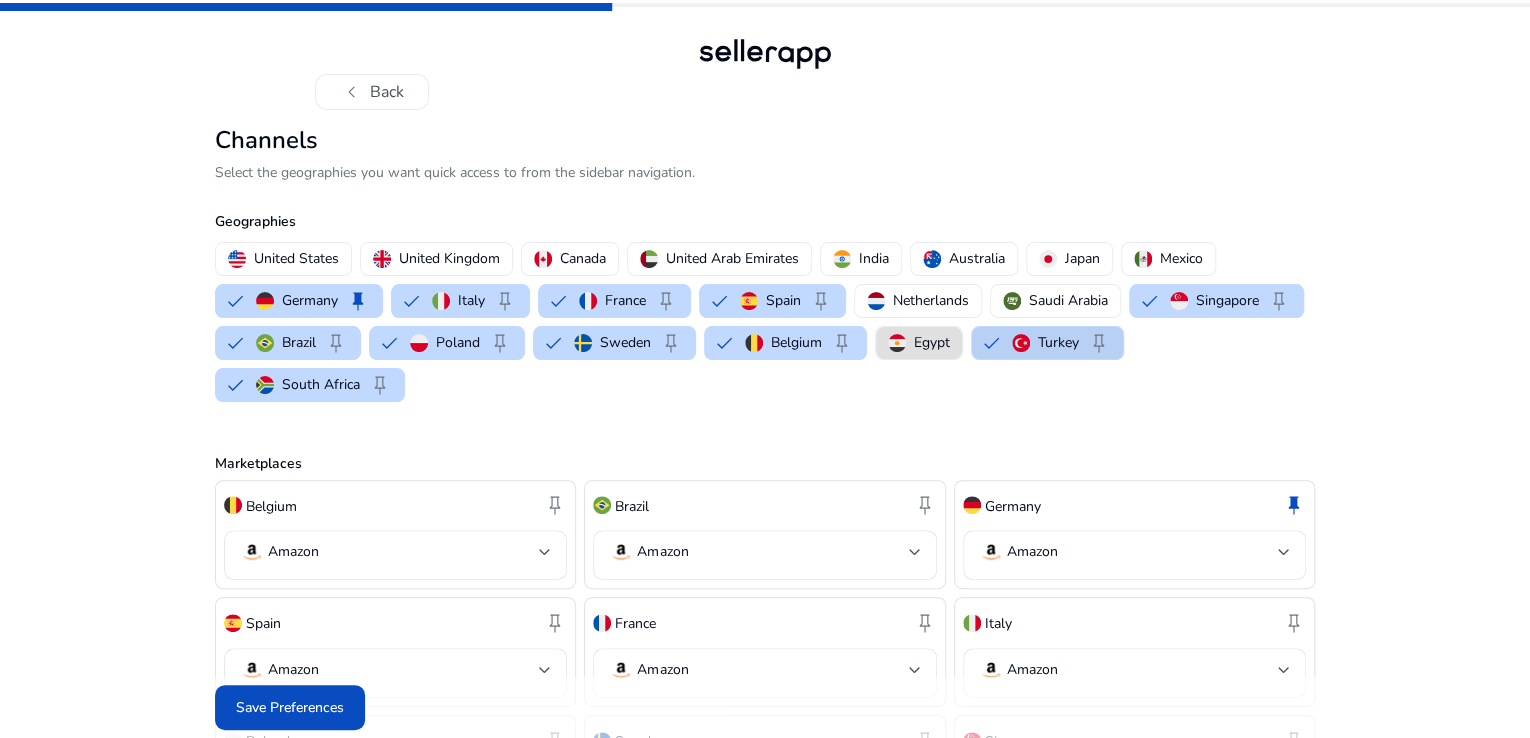 click on "[COUNTRY]   keep" at bounding box center (1061, 343) 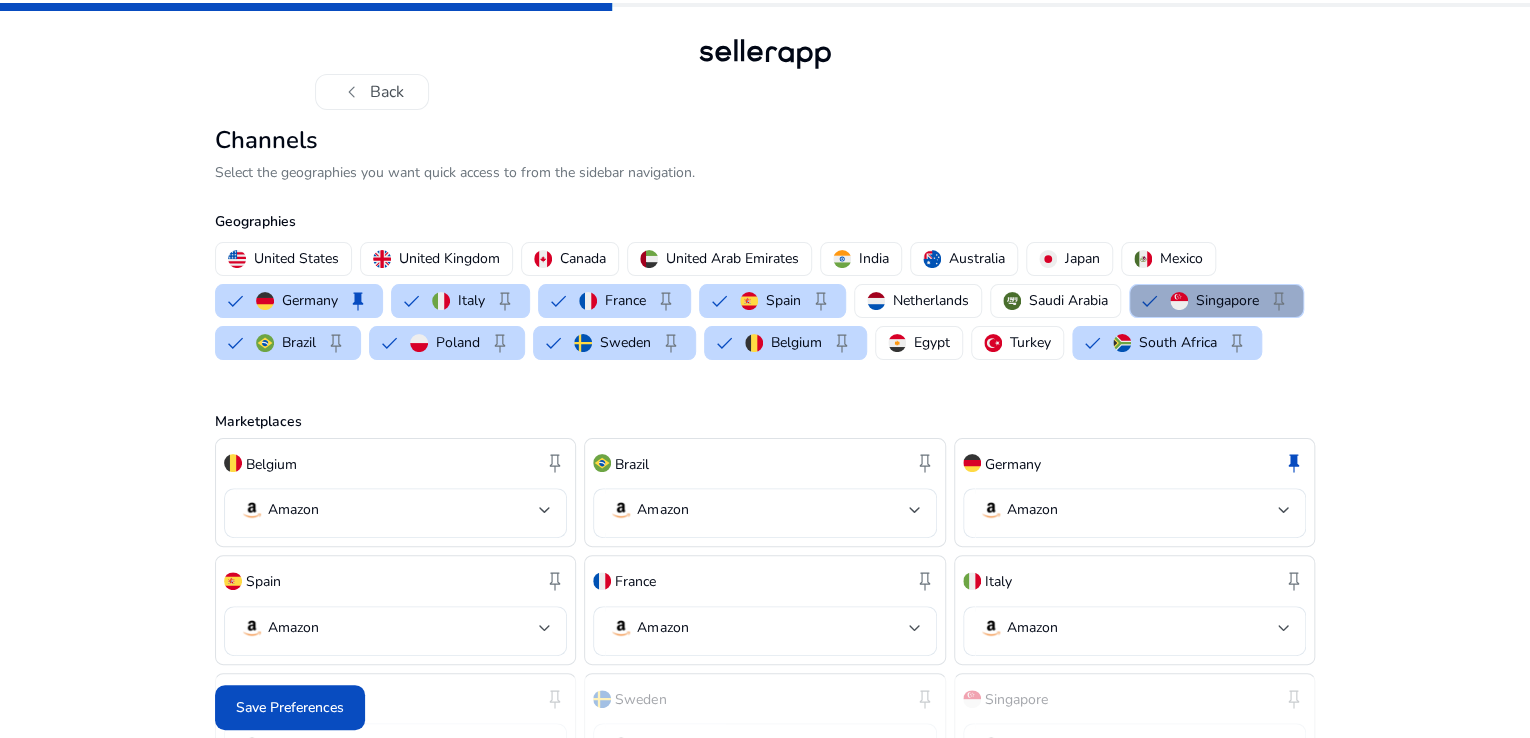 click on "Singapore" at bounding box center [1227, 300] 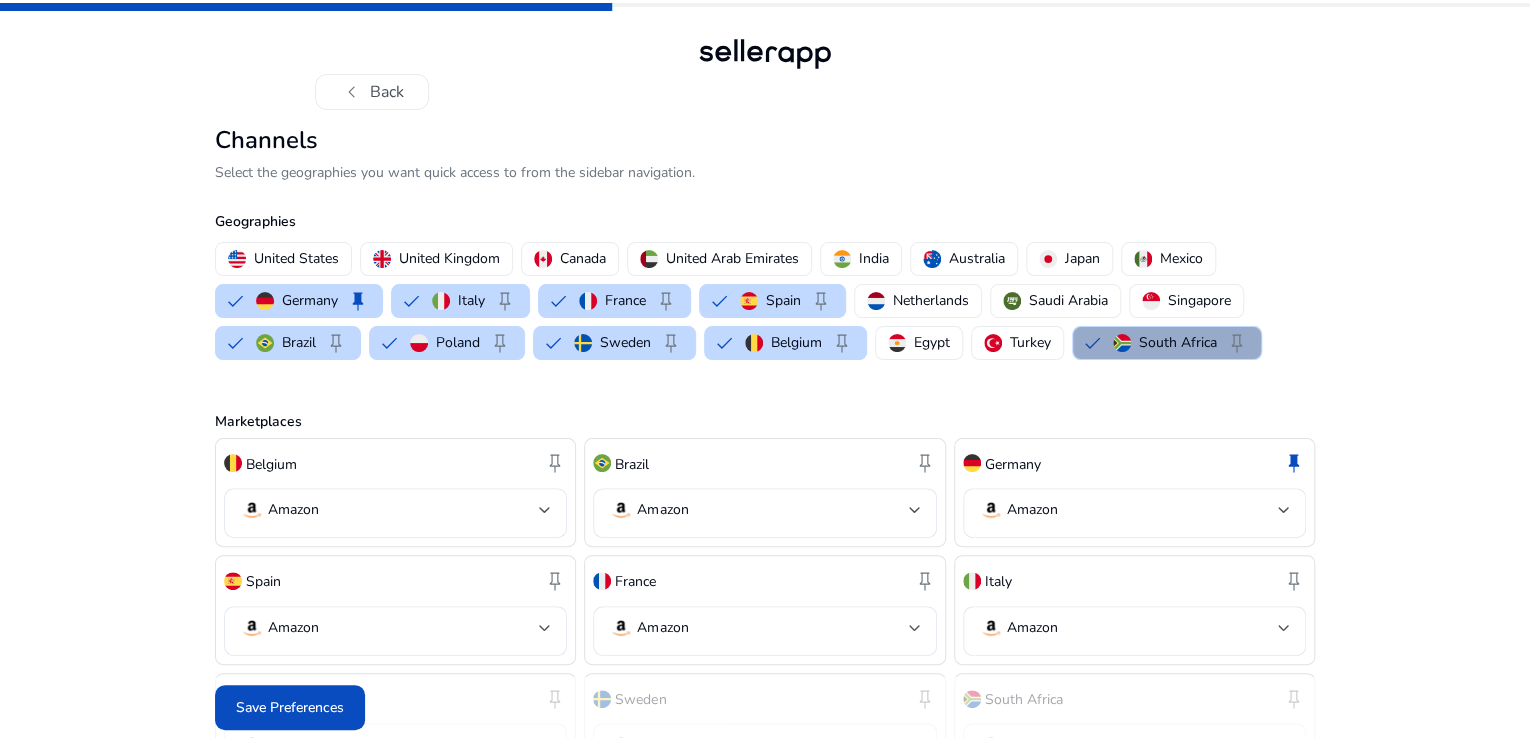 click on "South Africa" at bounding box center [1178, 342] 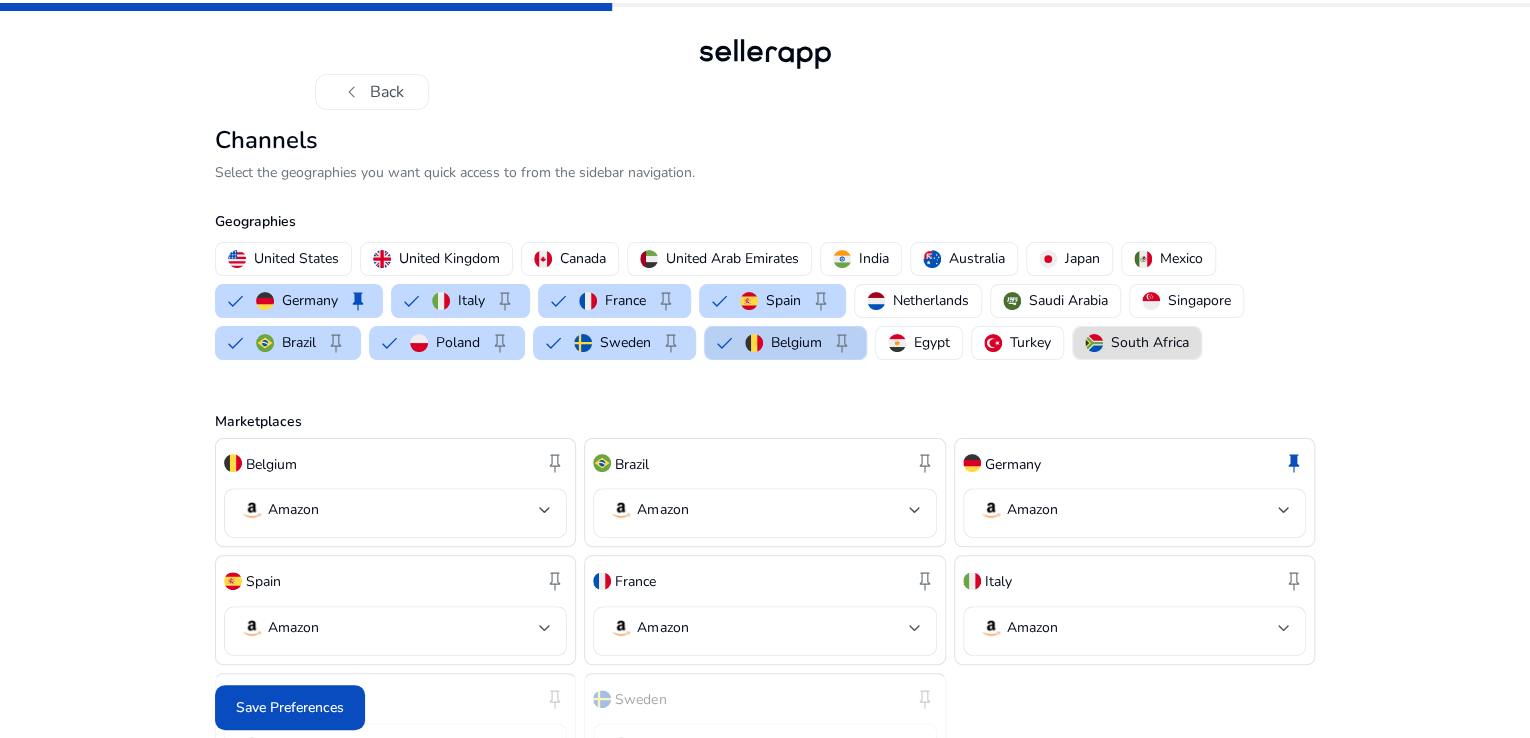 click on "Belgium" at bounding box center [796, 342] 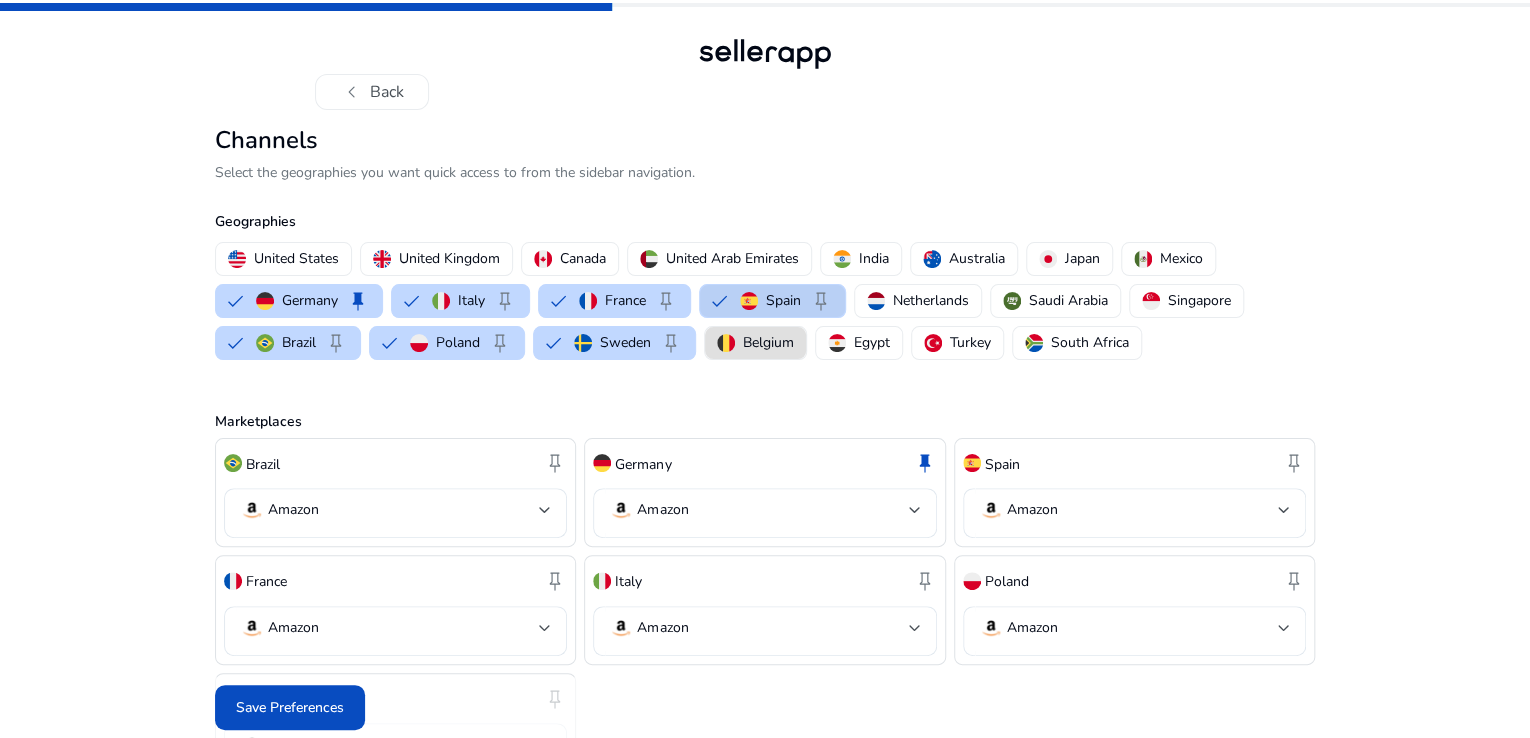 click on "Spain" at bounding box center (783, 300) 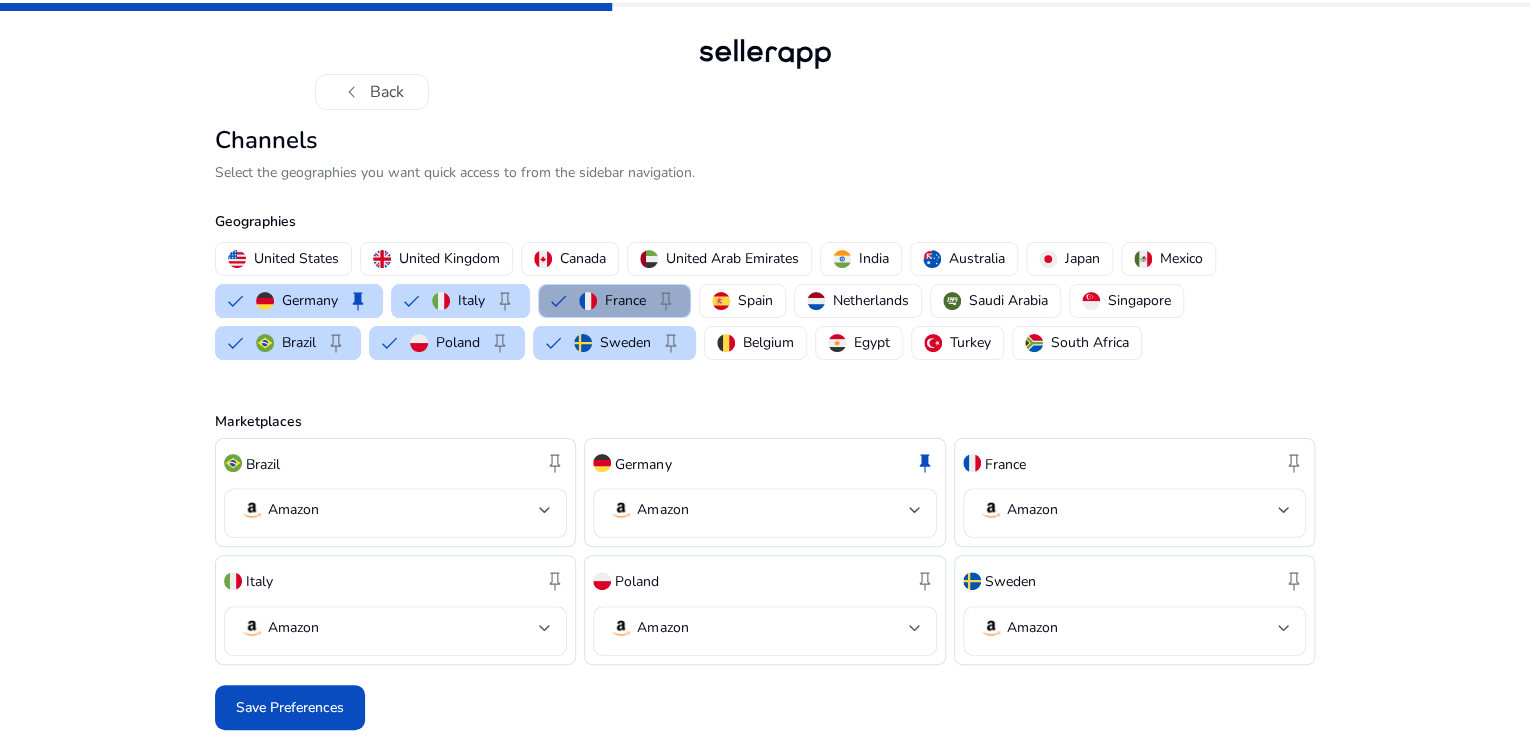 click on "[COUNTRY]   keep" at bounding box center (628, 301) 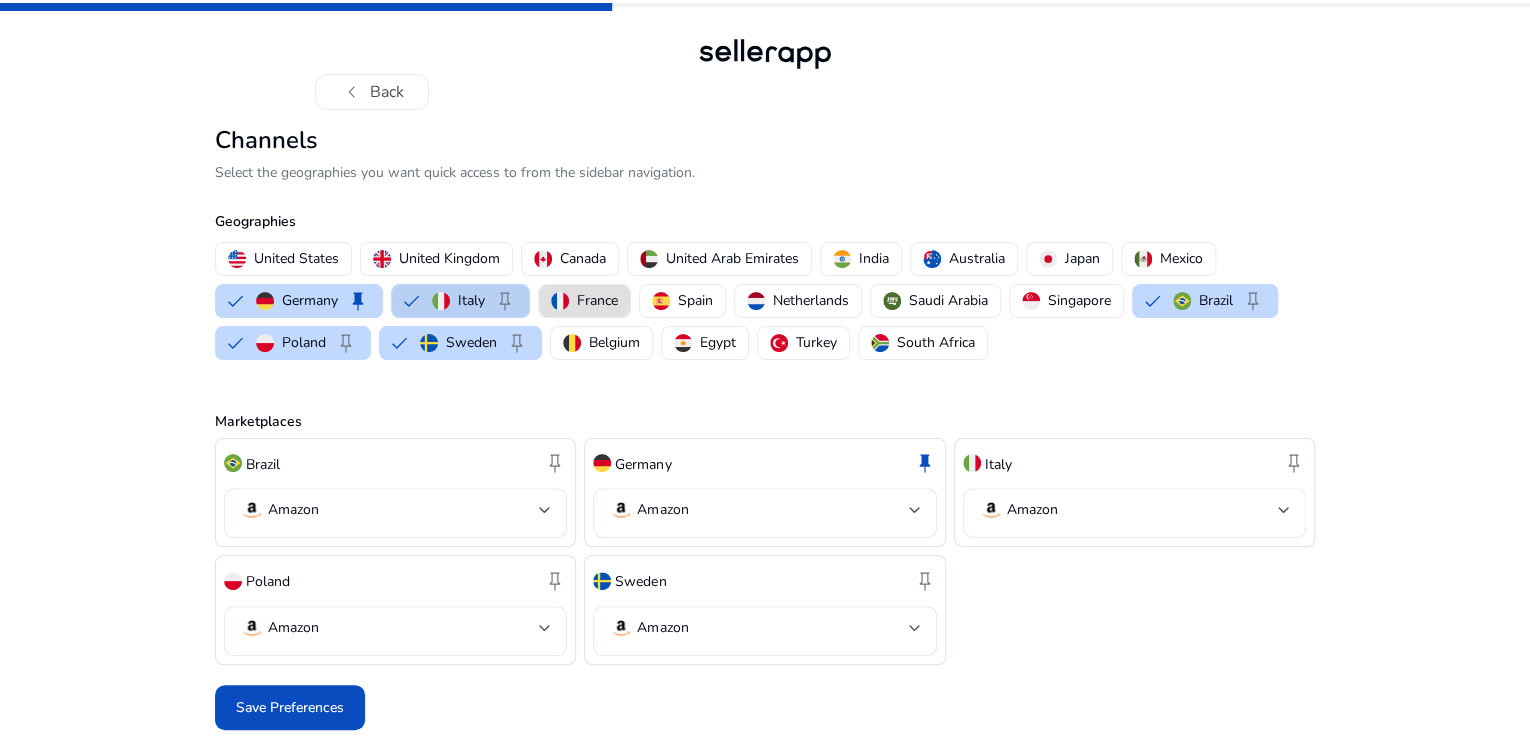 click on "Italy" at bounding box center [471, 300] 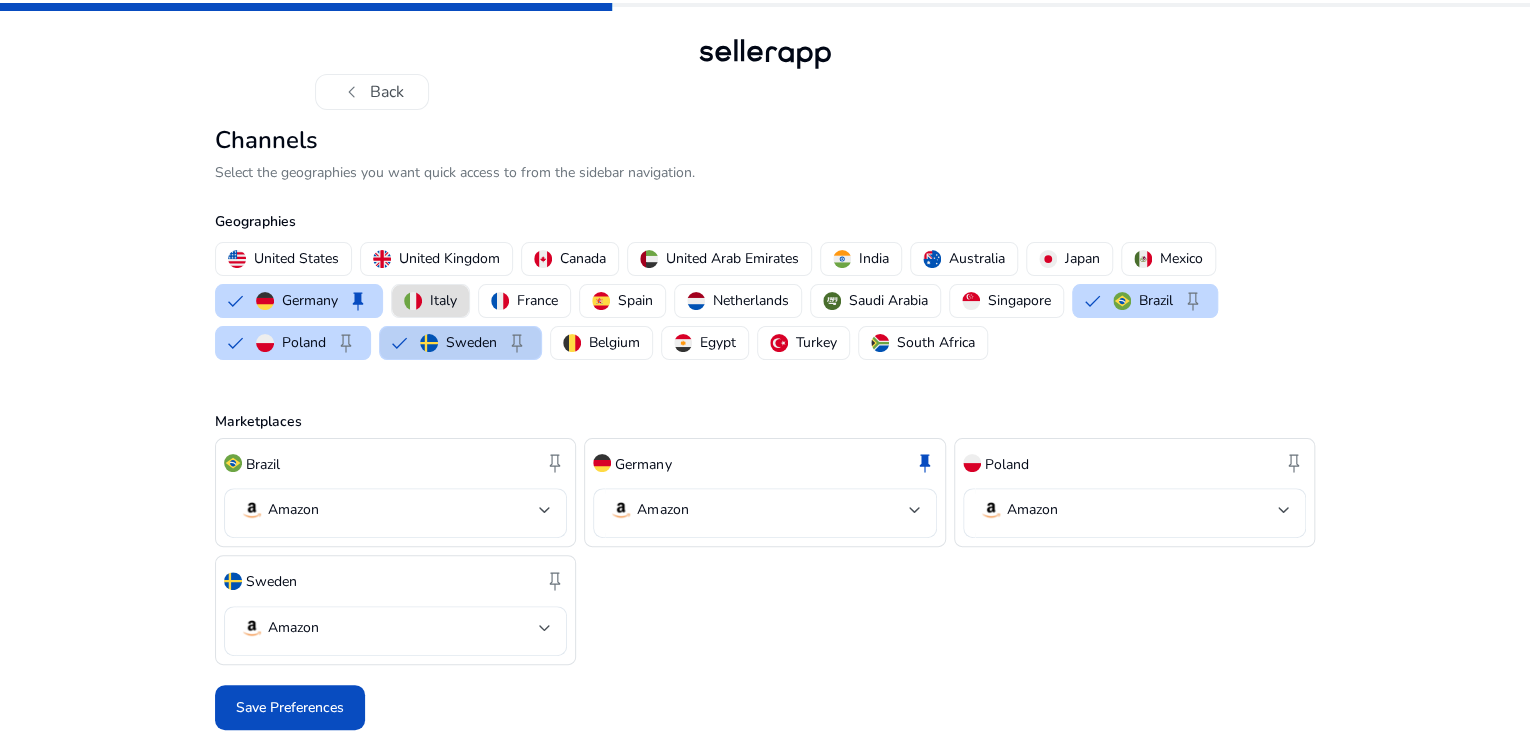click on "Sweden" at bounding box center [471, 342] 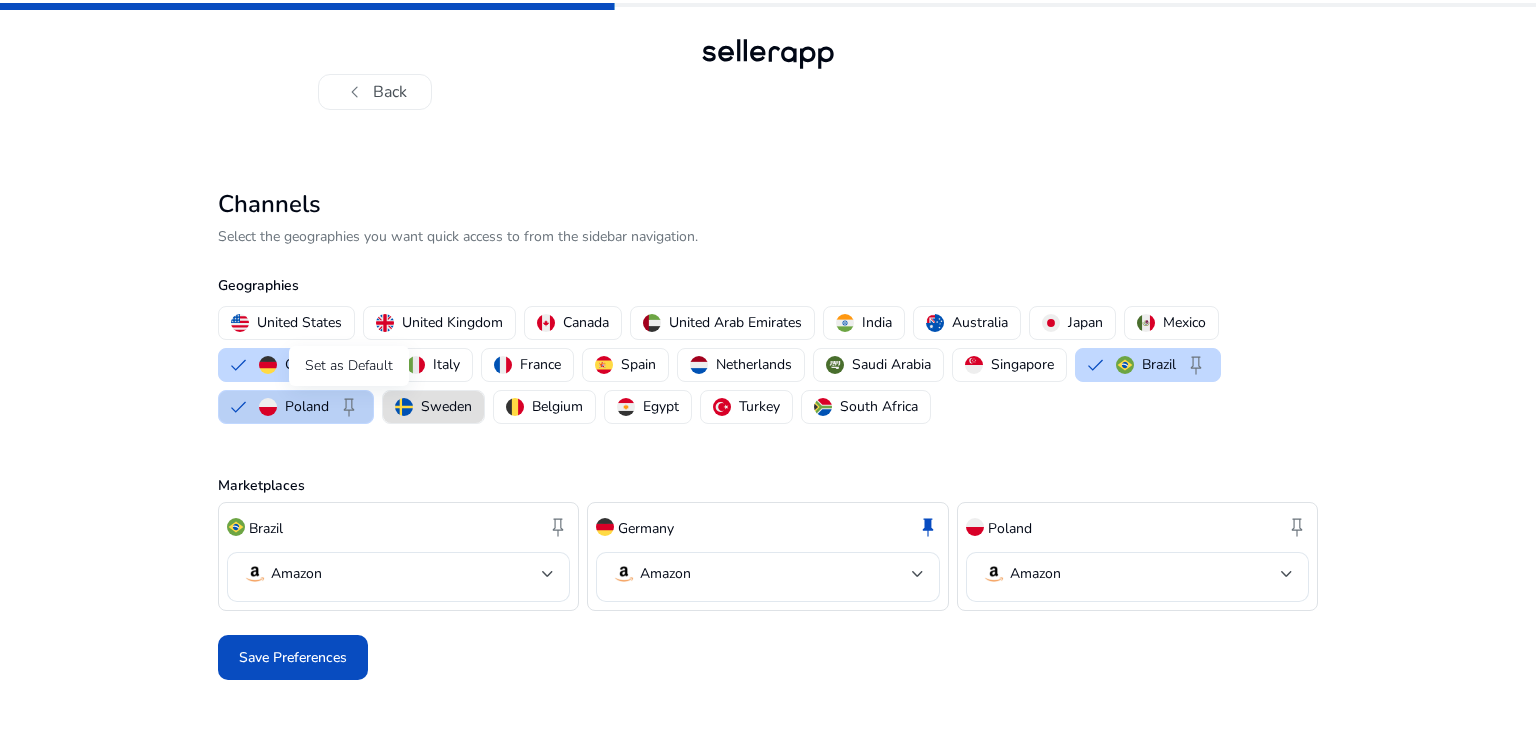 click on "keep" at bounding box center (349, 407) 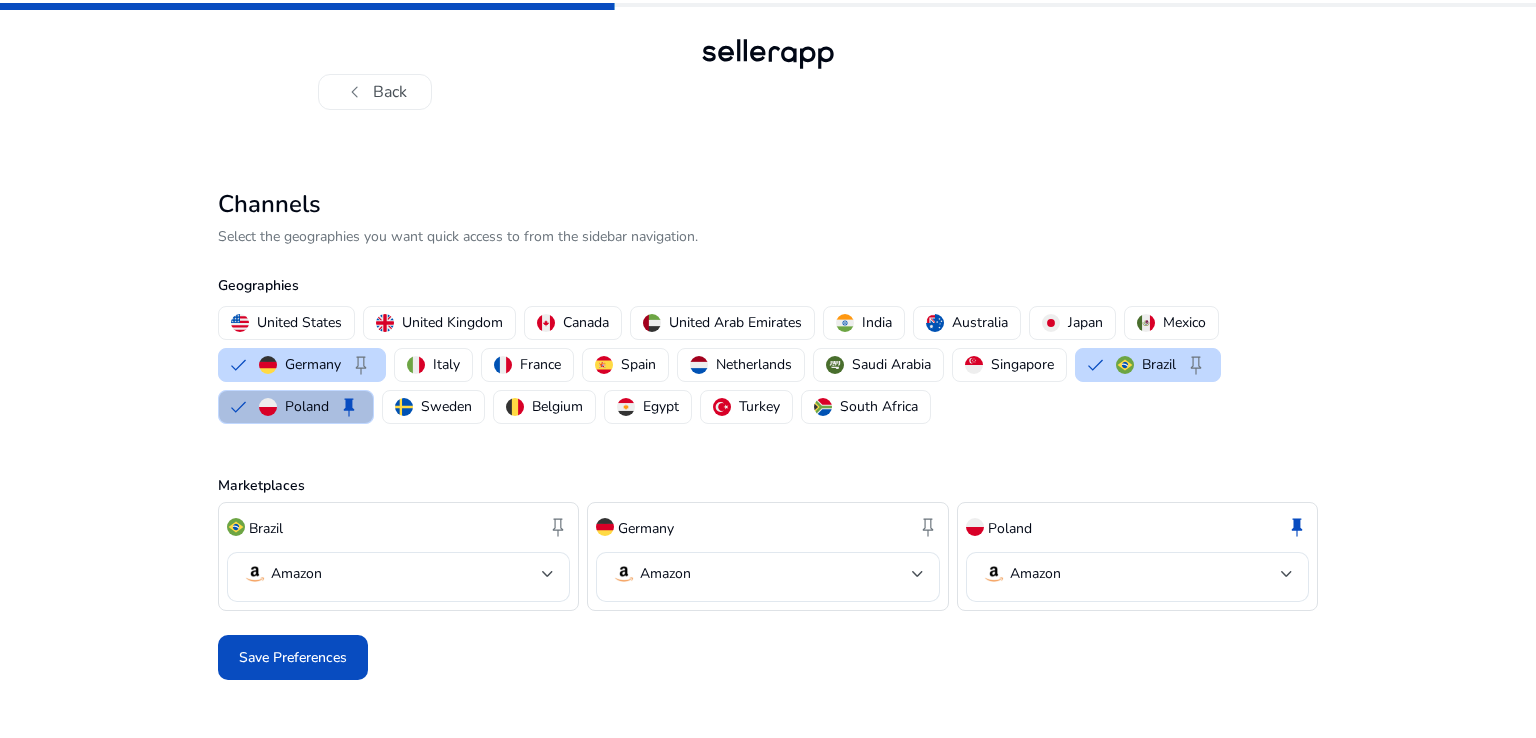 click on "Poland" at bounding box center [307, 406] 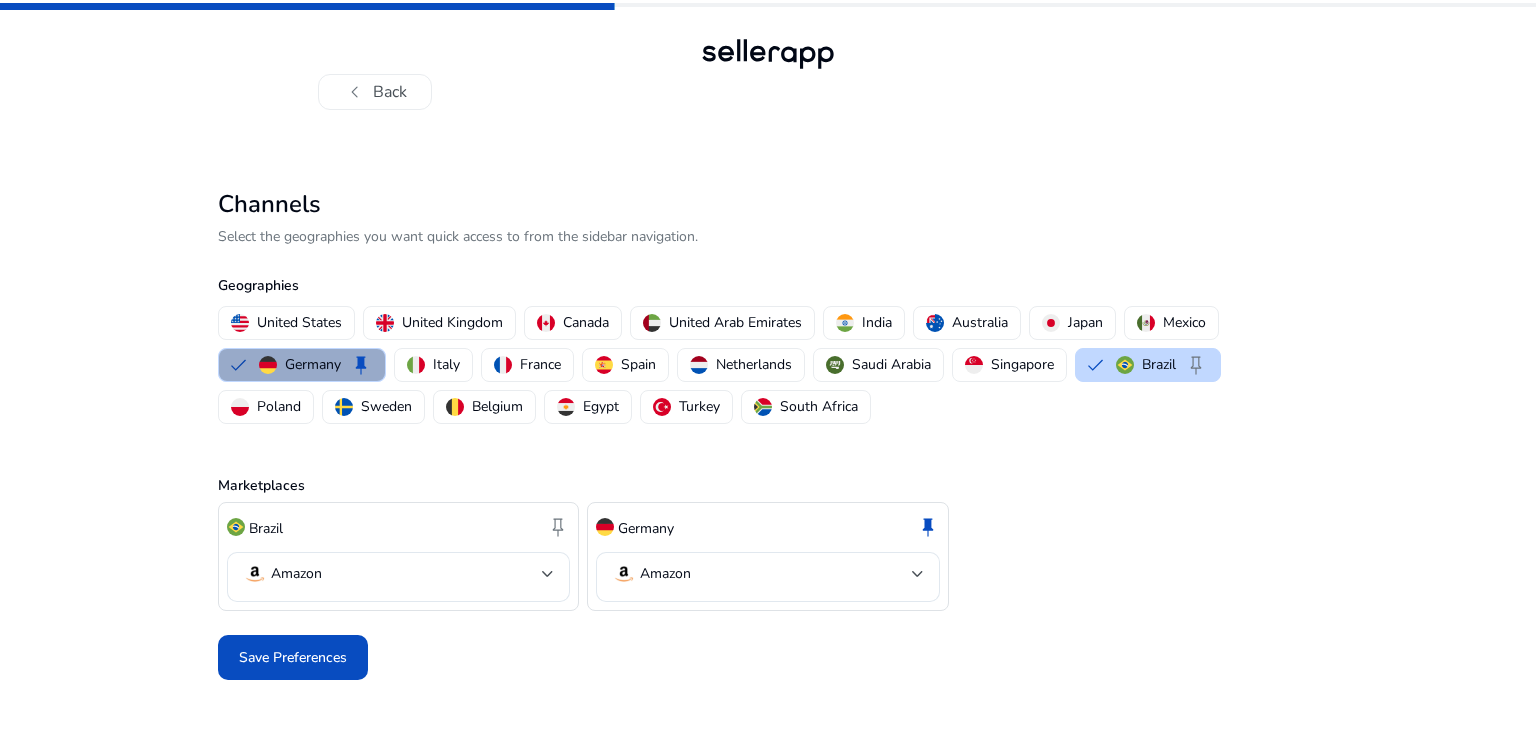 click on "Germany" at bounding box center (313, 364) 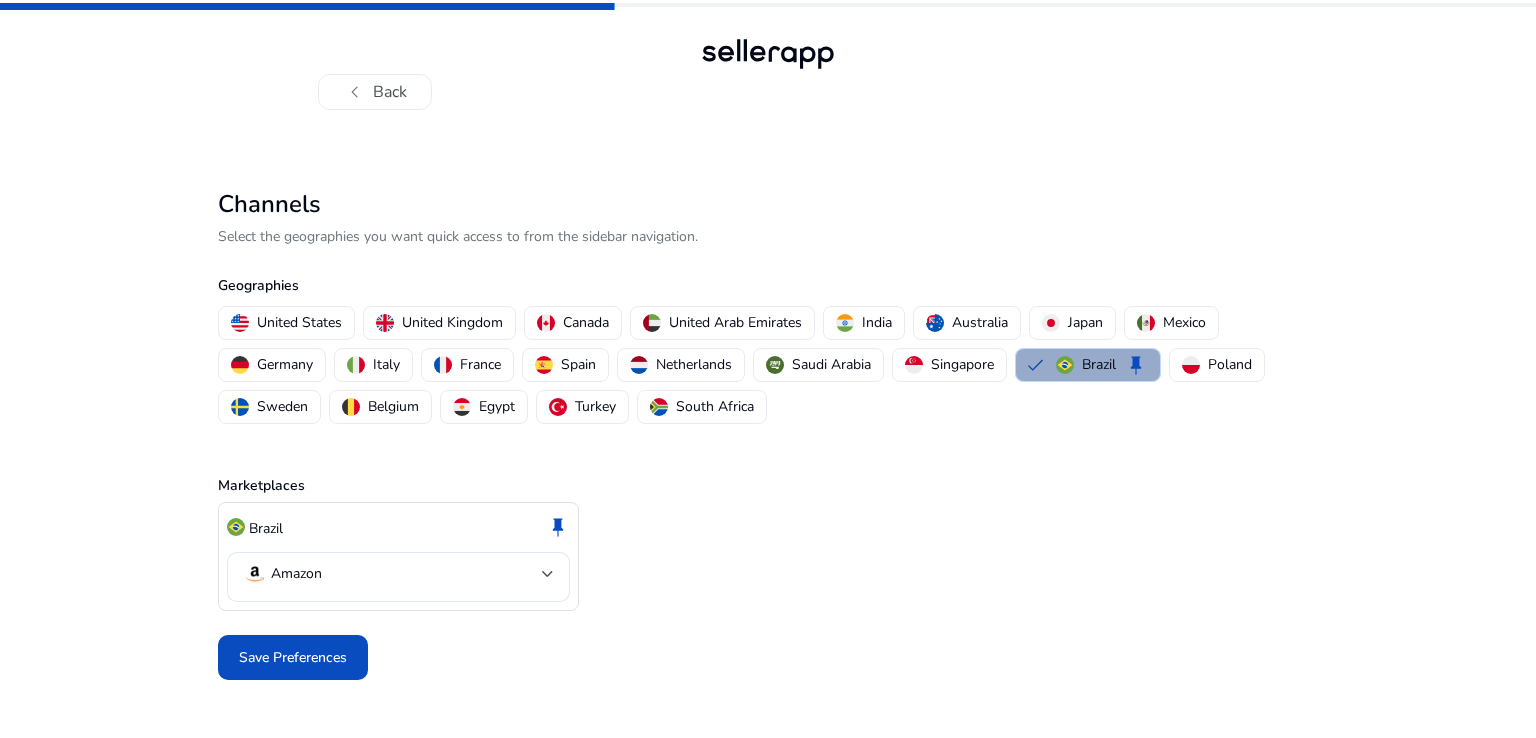 click on "Brazil   keep" at bounding box center [1088, 365] 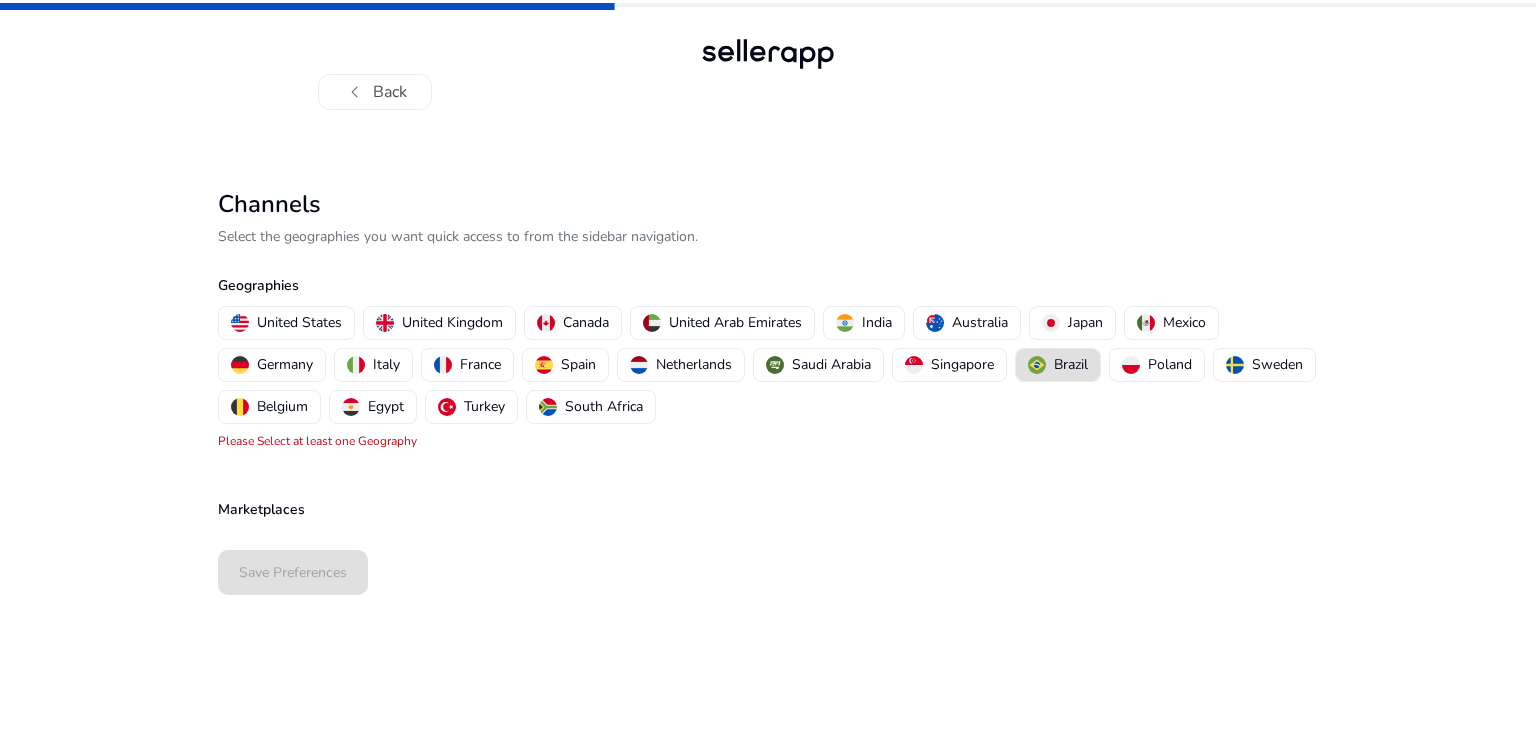 click on "Channels  Select the geographies you want quick access to from the sidebar navigation.  Geographies  [COUNTRY]   [COUNTRY]   [COUNTRY]   [COUNTRY]   [COUNTRY]   [COUNTRY]   [COUNTRY]   [COUNTRY]   [COUNTRY]   [COUNTRY]   [COUNTRY]   [COUNTRY]   [COUNTRY]   [COUNTRY]   [COUNTRY]   [COUNTRY]   [COUNTRY]   [COUNTRY]   [COUNTRY]   [COUNTRY]  Please Select at least one Geography" 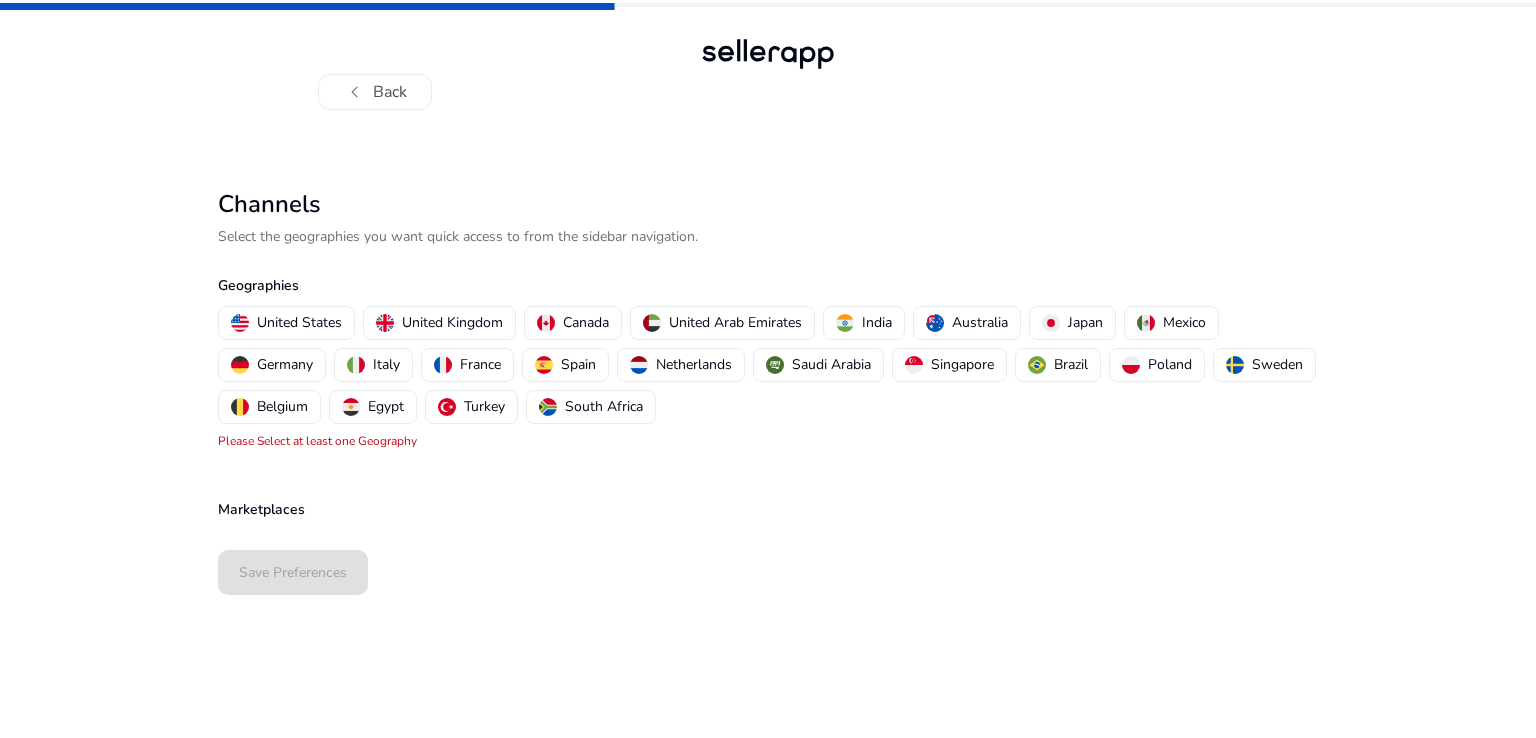 click on "Save Preferences" 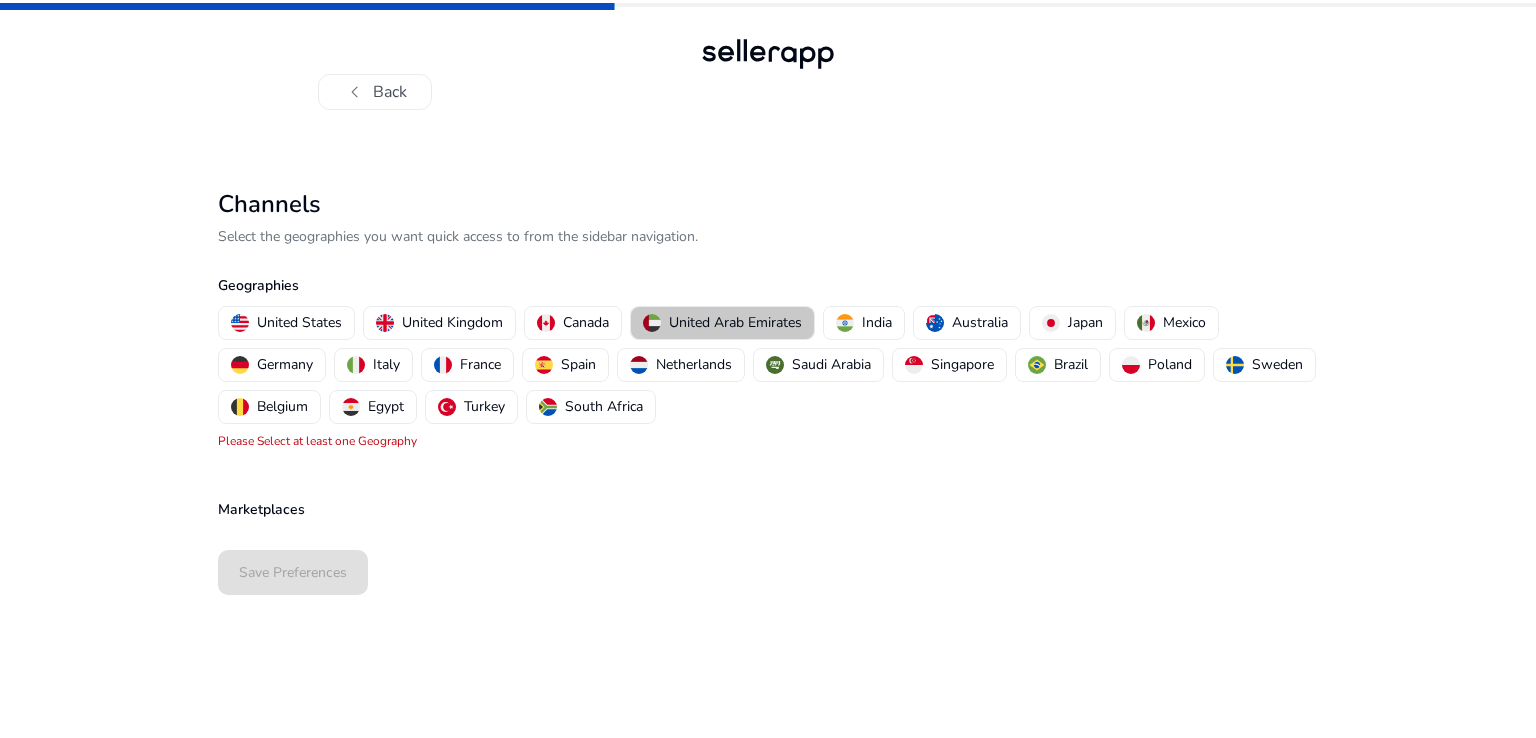 click on "United Arab Emirates" at bounding box center (735, 322) 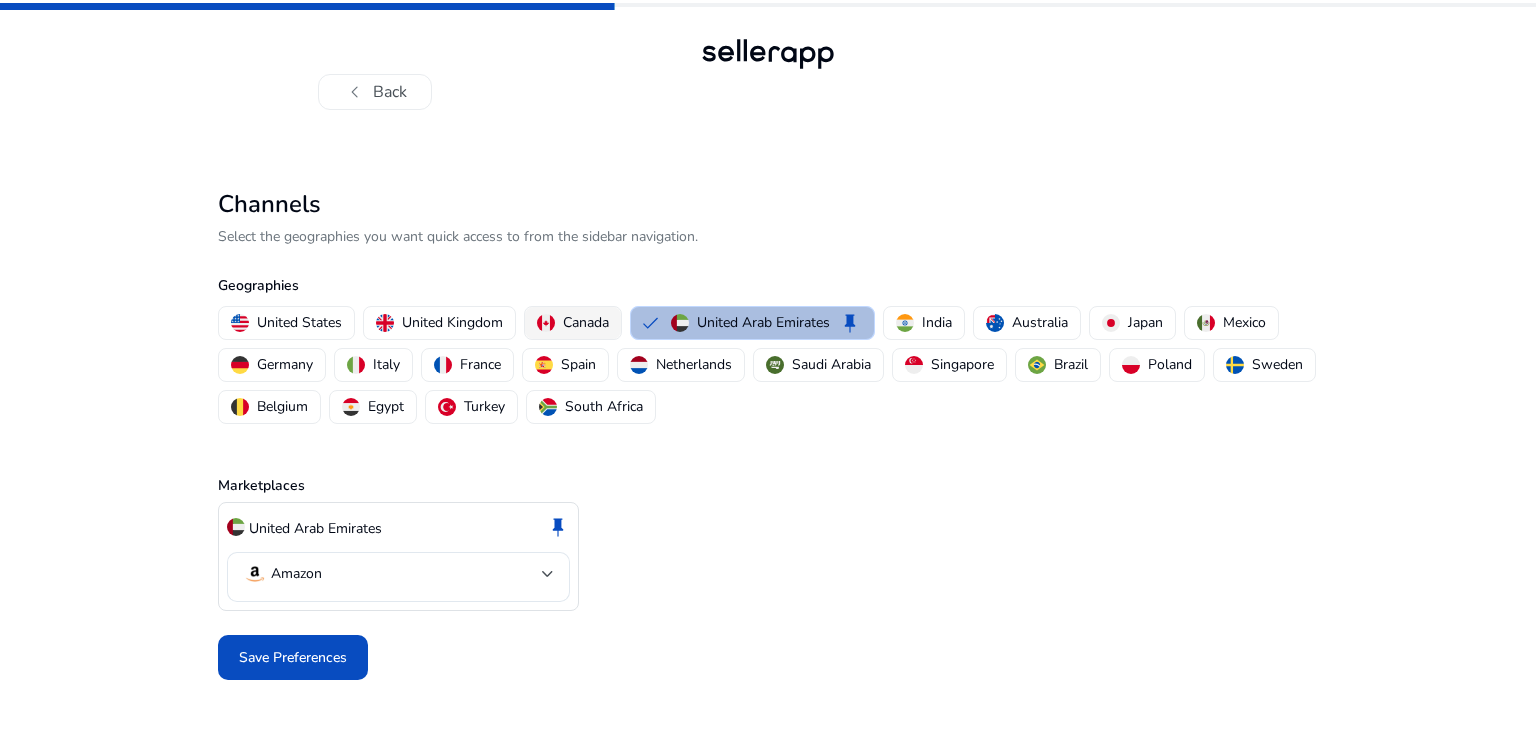 click on "Canada" at bounding box center [586, 322] 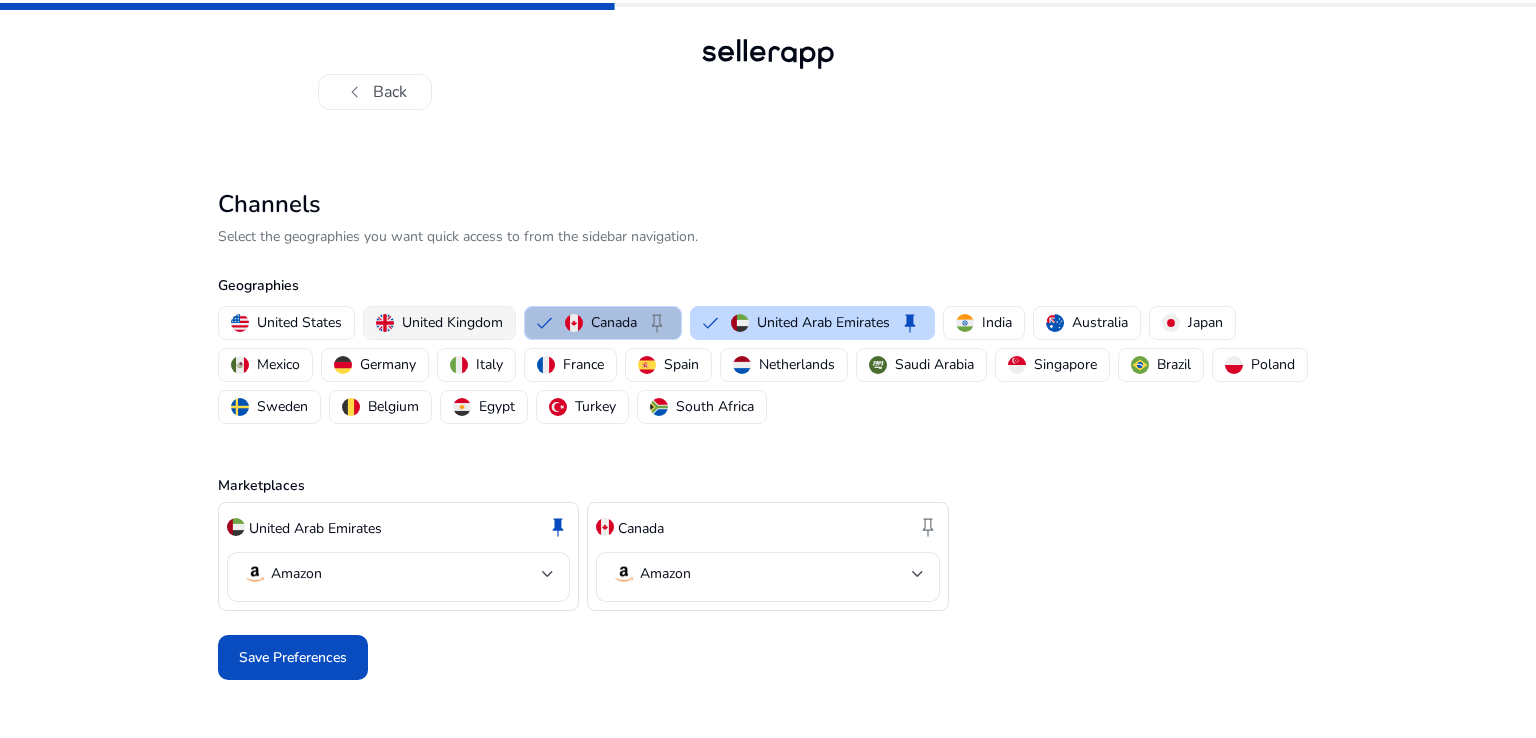 click on "United Kingdom" at bounding box center (452, 322) 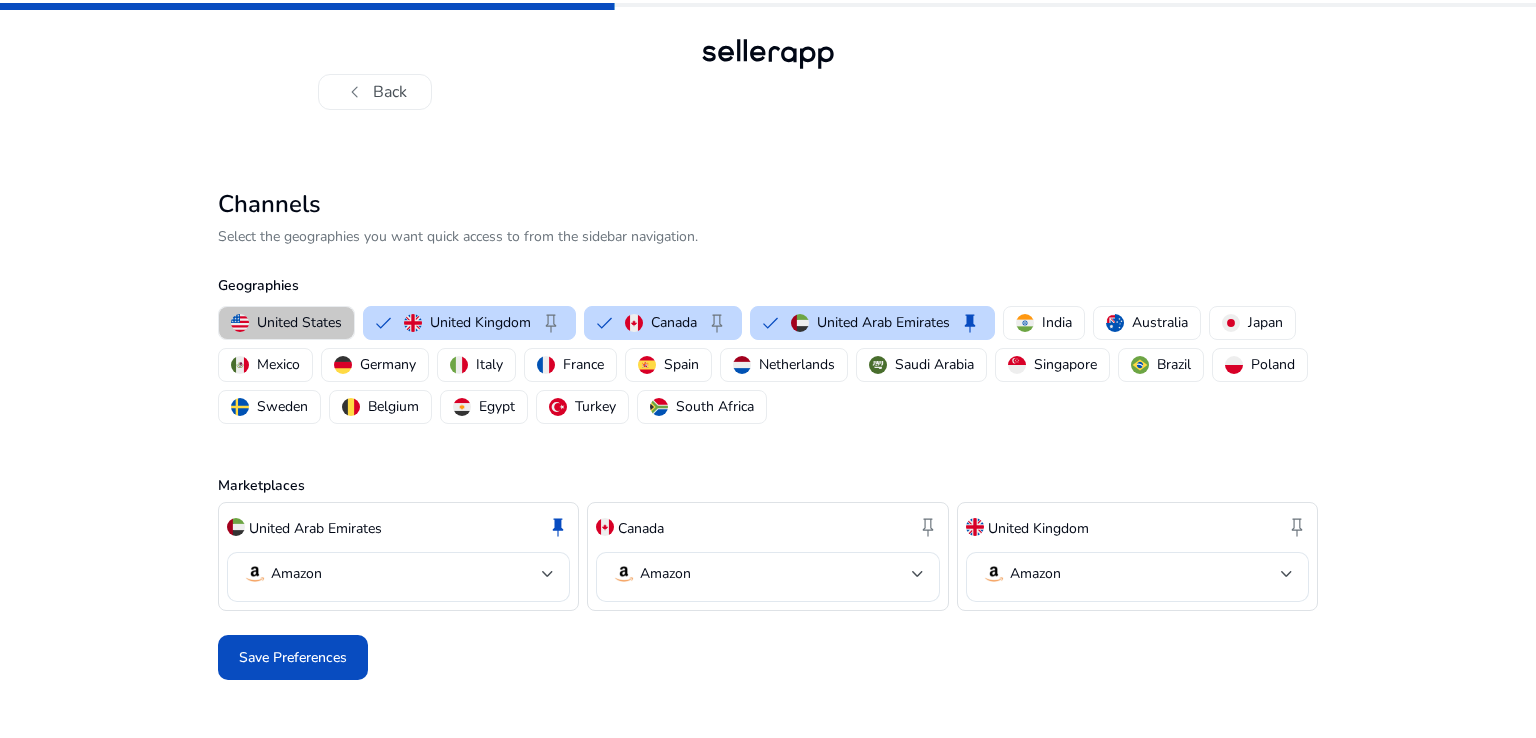 click on "United States" at bounding box center [286, 323] 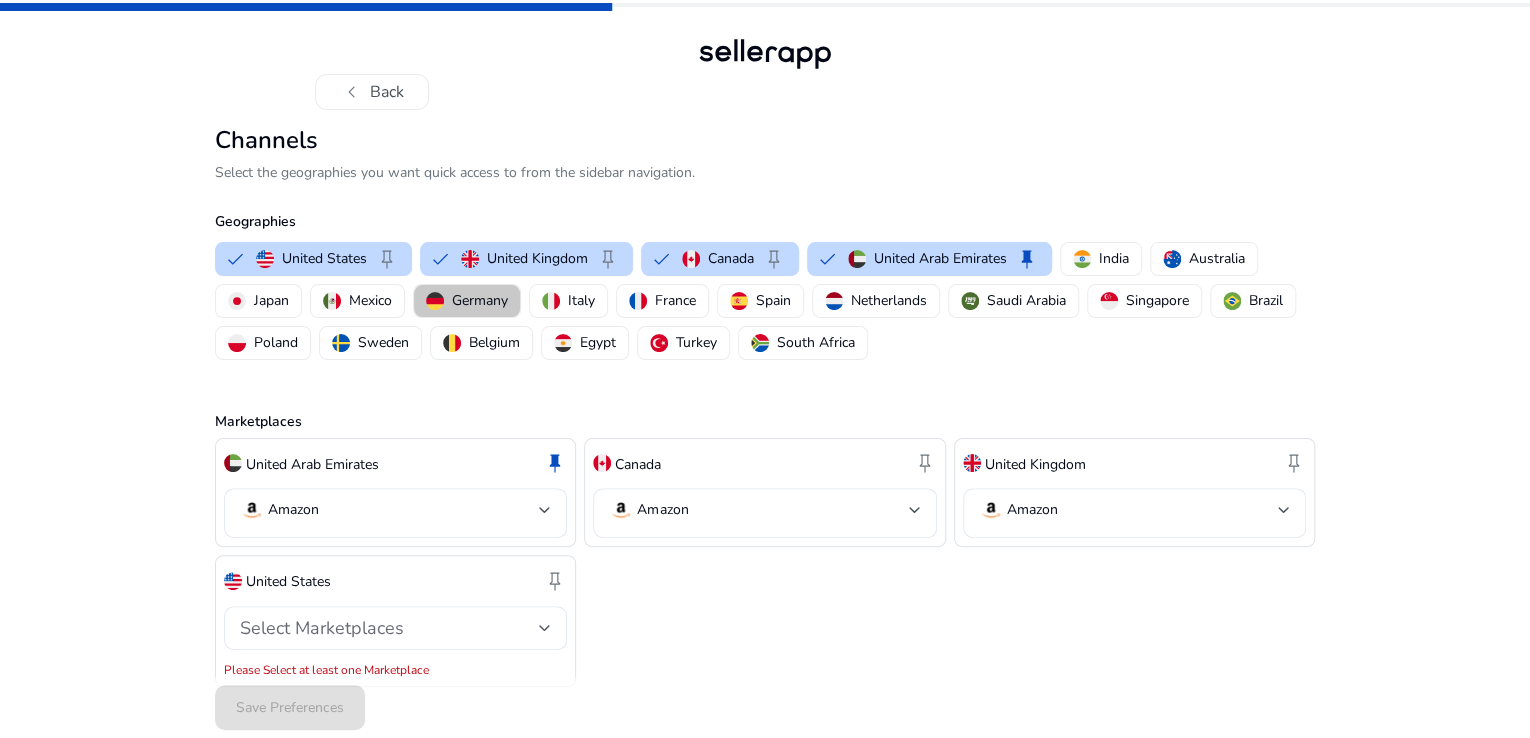 click on "Germany" at bounding box center (467, 301) 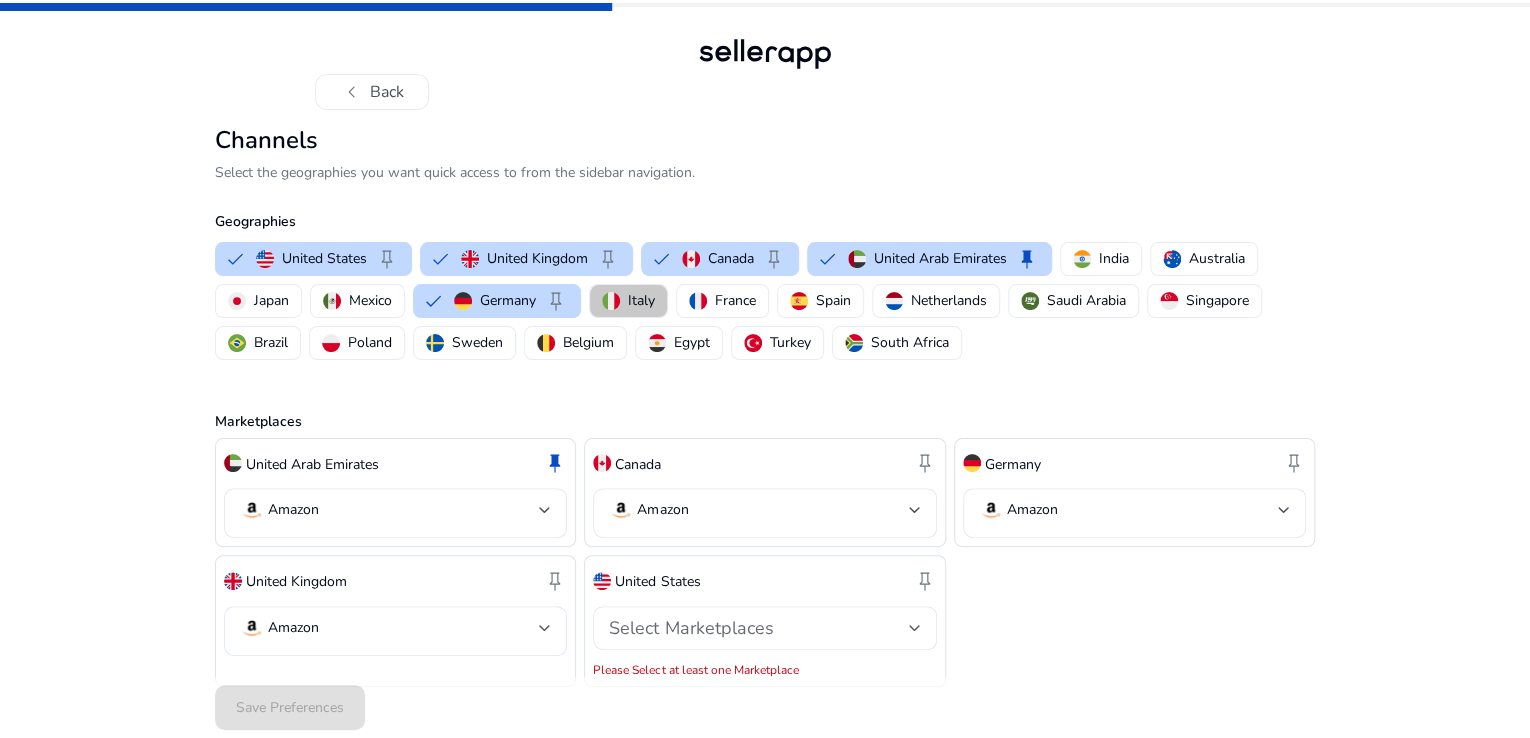 click on "Italy" at bounding box center [628, 300] 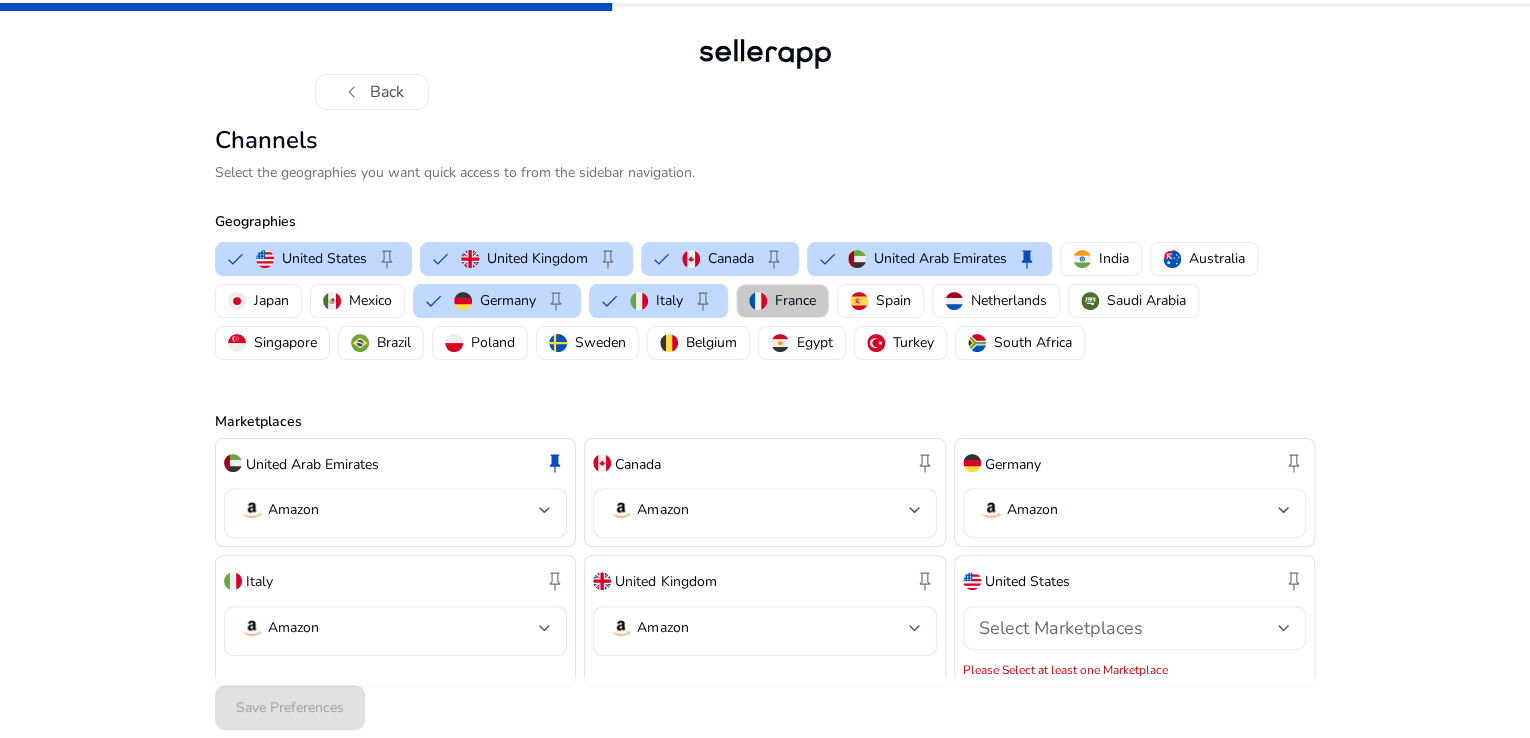 click on "France" at bounding box center (782, 301) 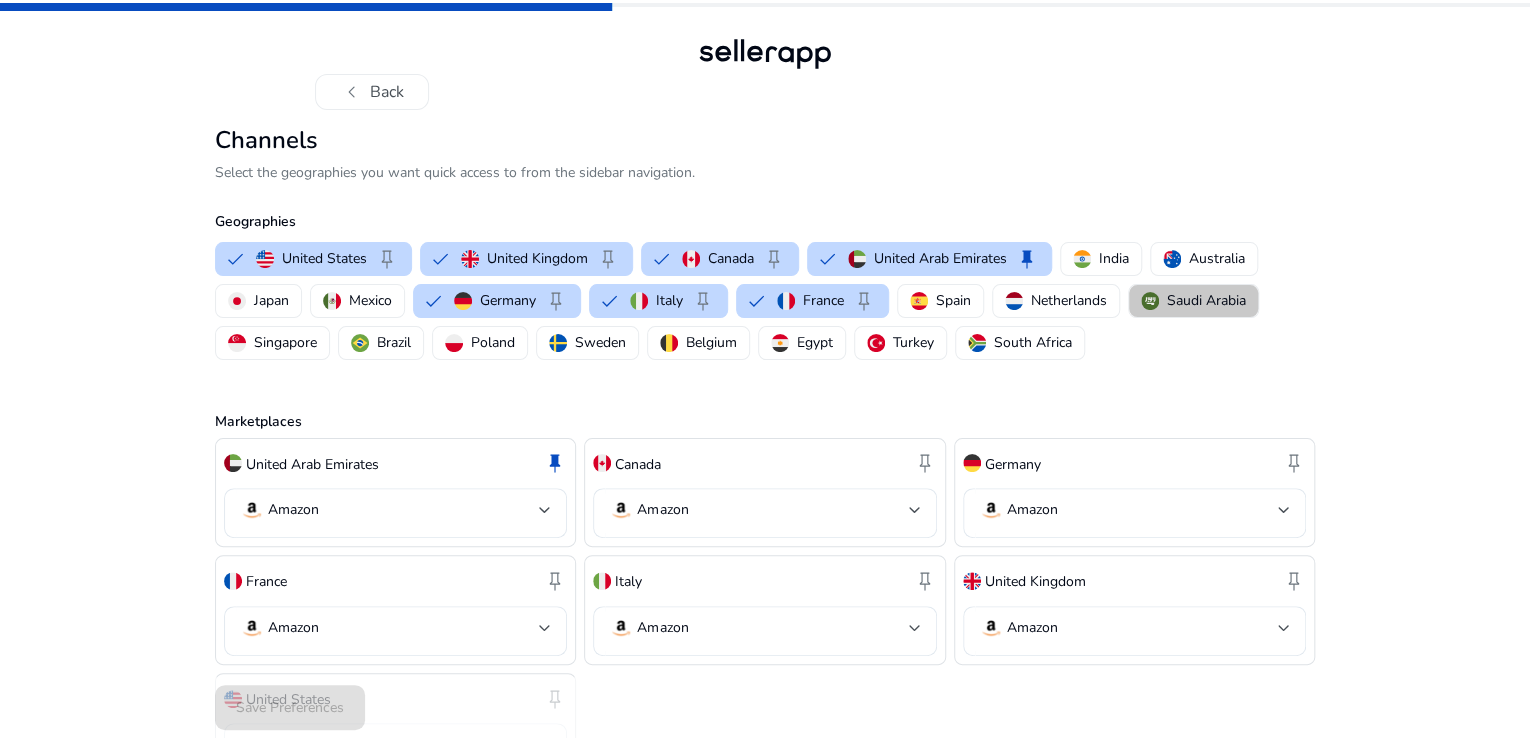 click on "Saudi Arabia" at bounding box center (1206, 300) 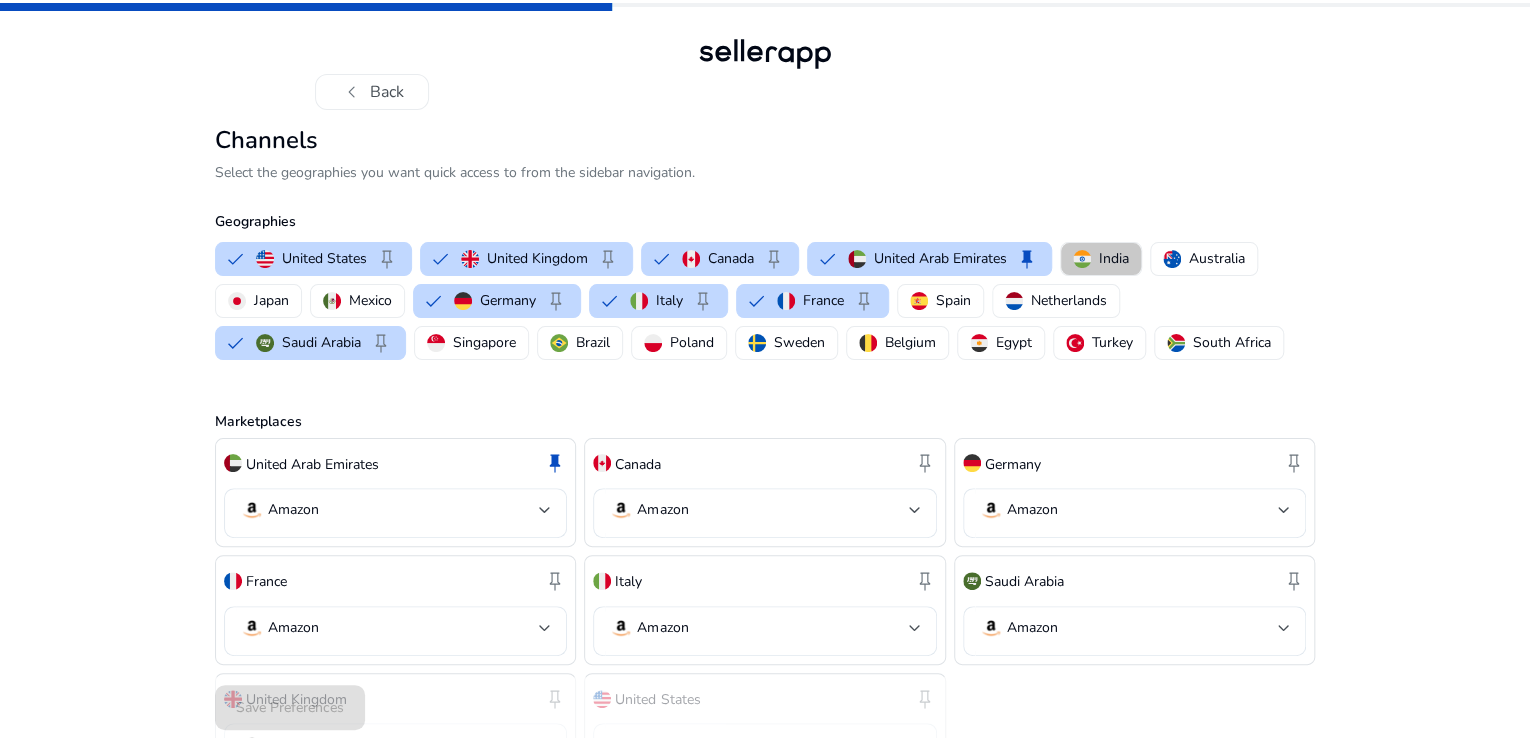 click on "India" at bounding box center (1114, 258) 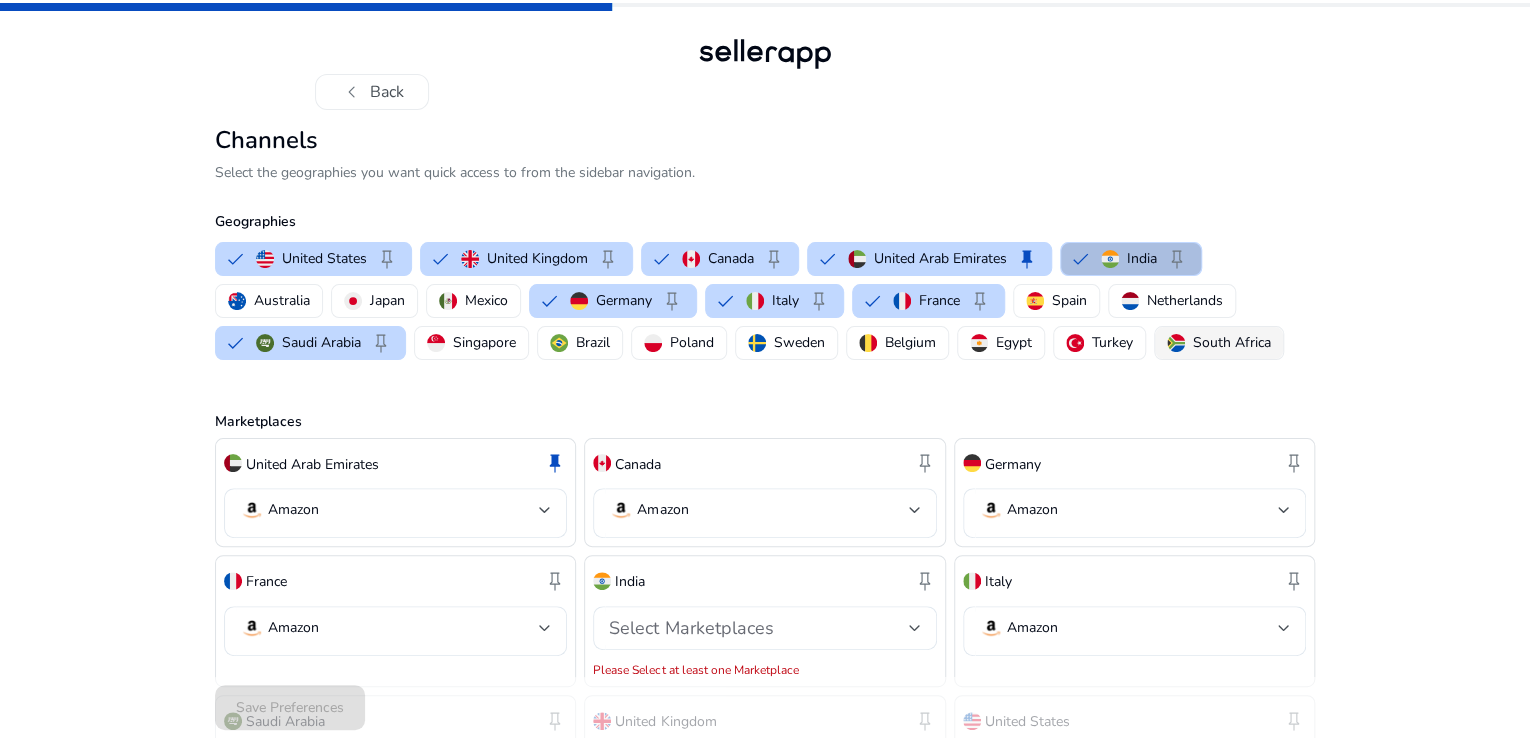 click on "South Africa" at bounding box center (1232, 342) 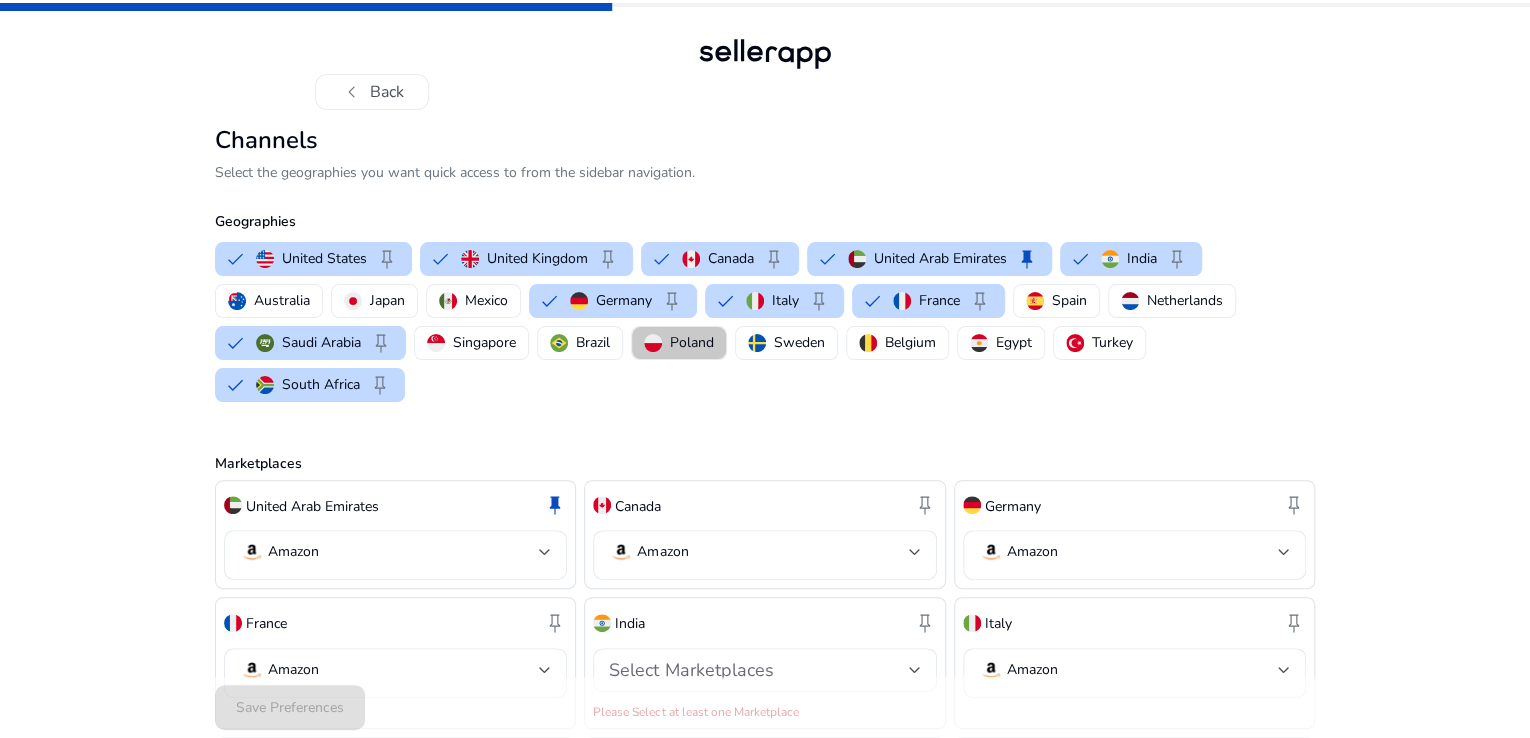 click on "Poland" at bounding box center (692, 342) 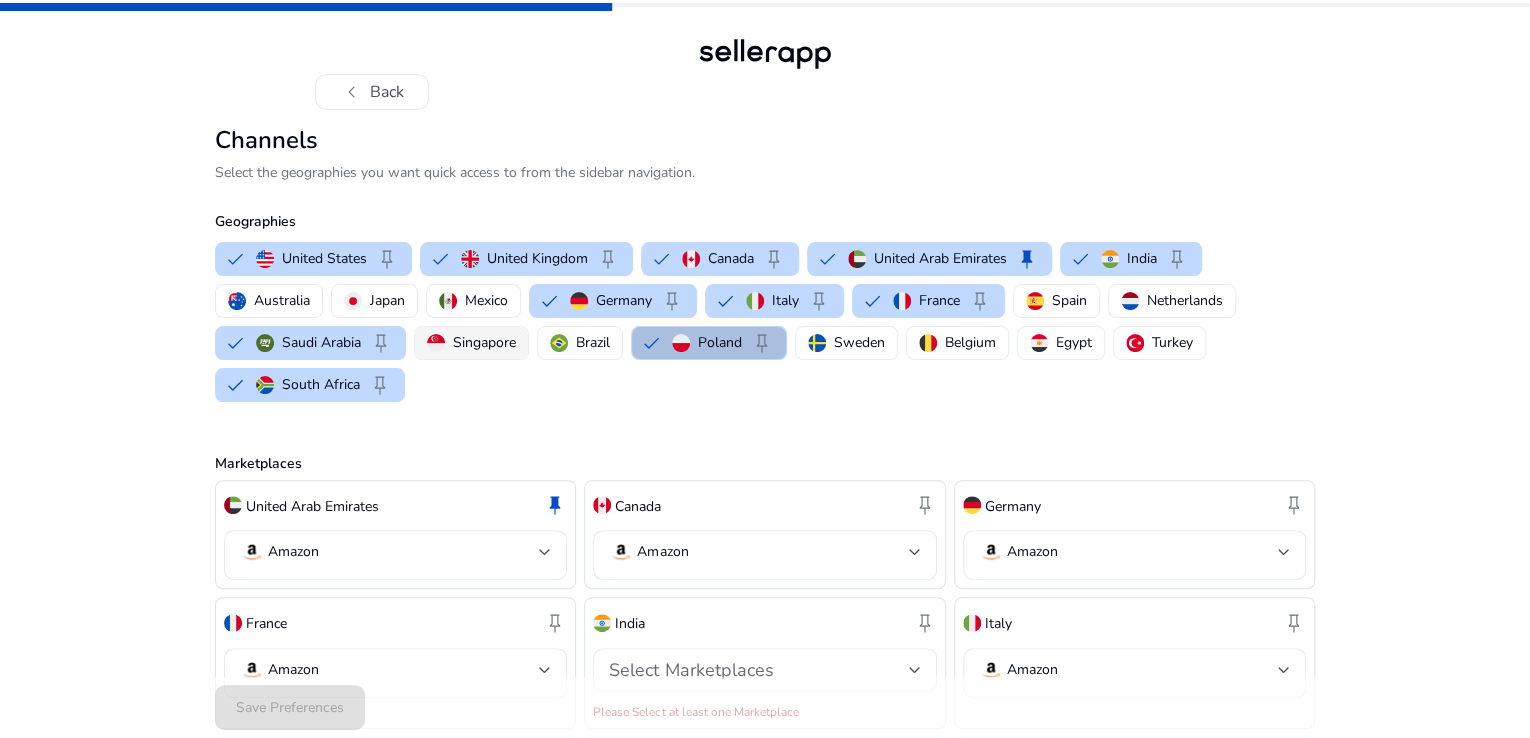 click on "Singapore" at bounding box center [484, 342] 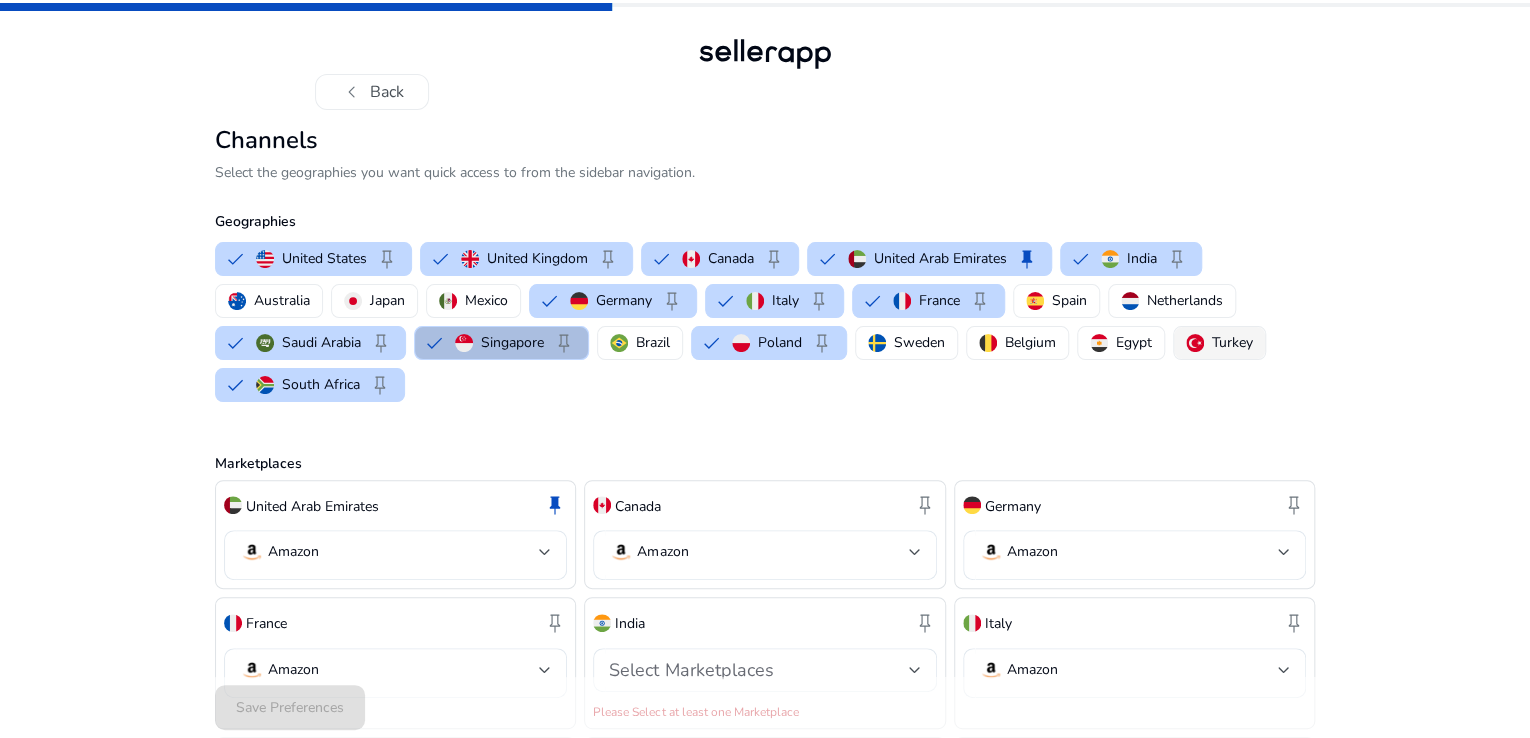 click on "Turkey" at bounding box center (1232, 342) 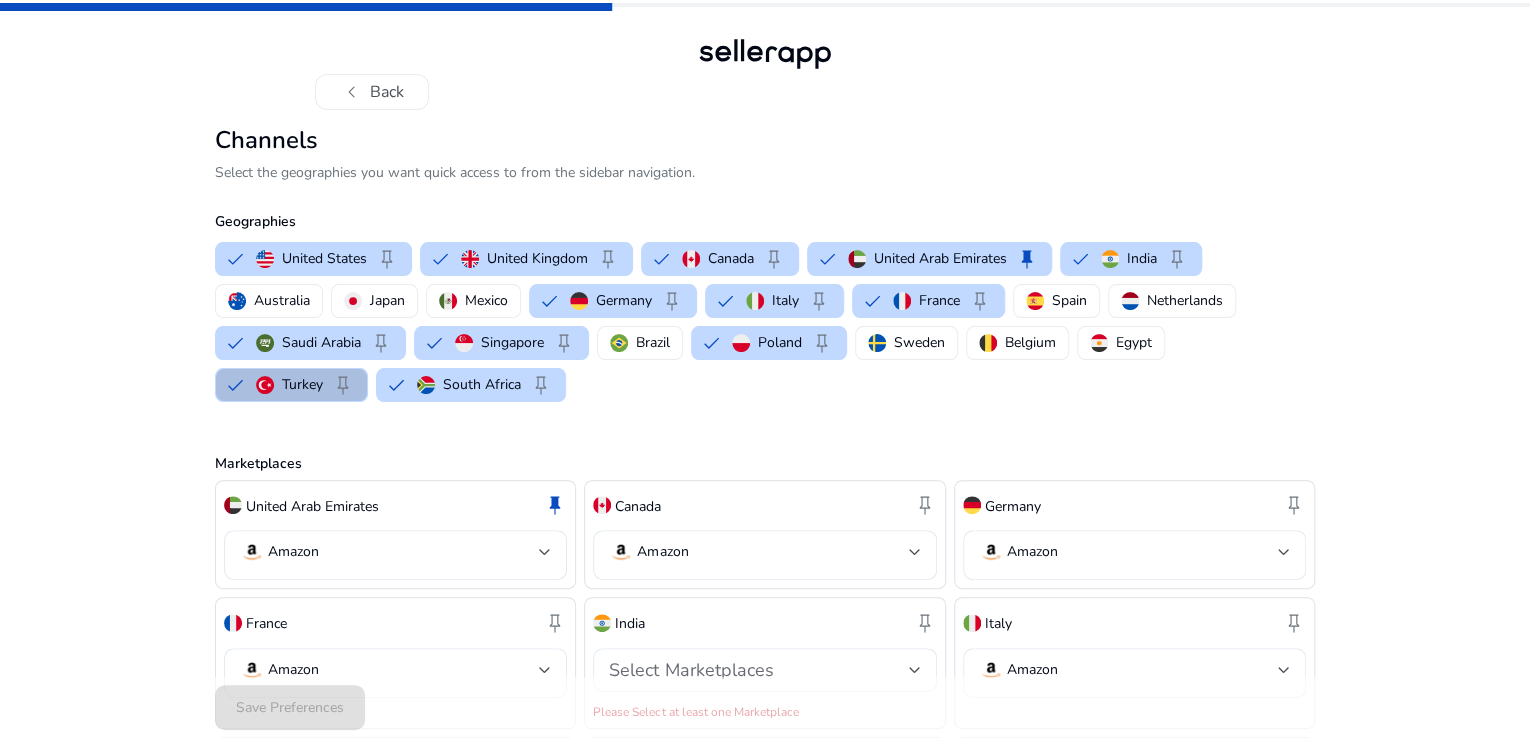 type 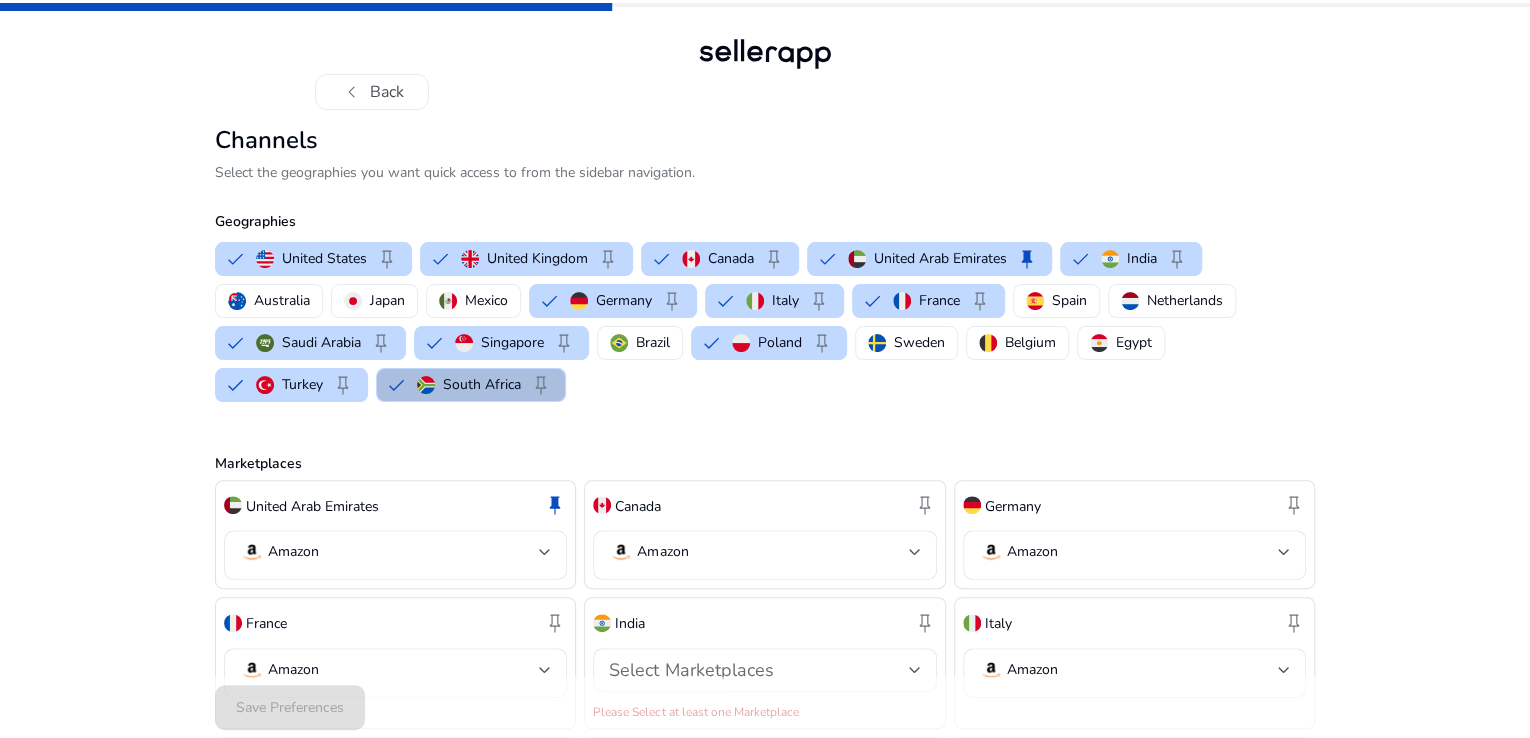 type 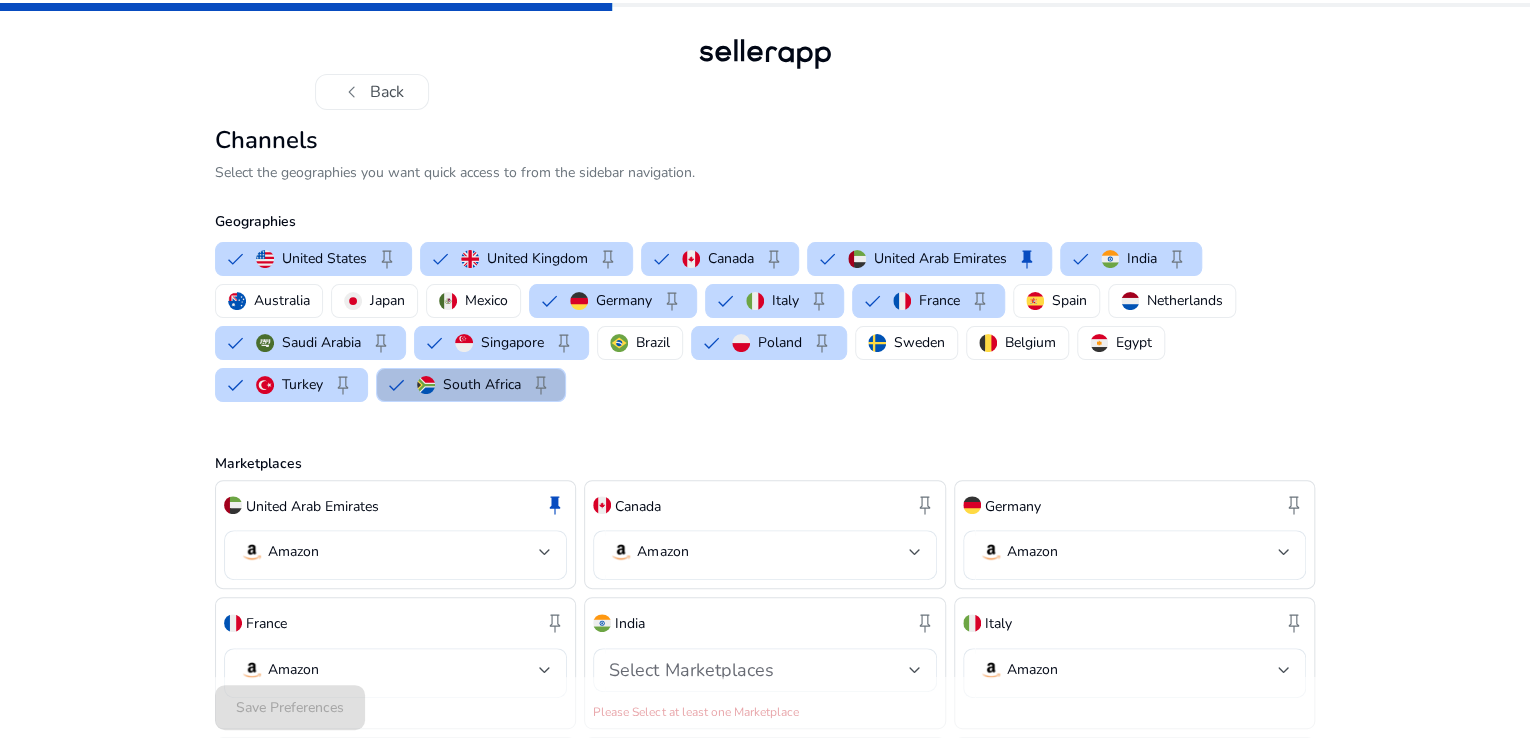 scroll, scrollTop: 503, scrollLeft: 0, axis: vertical 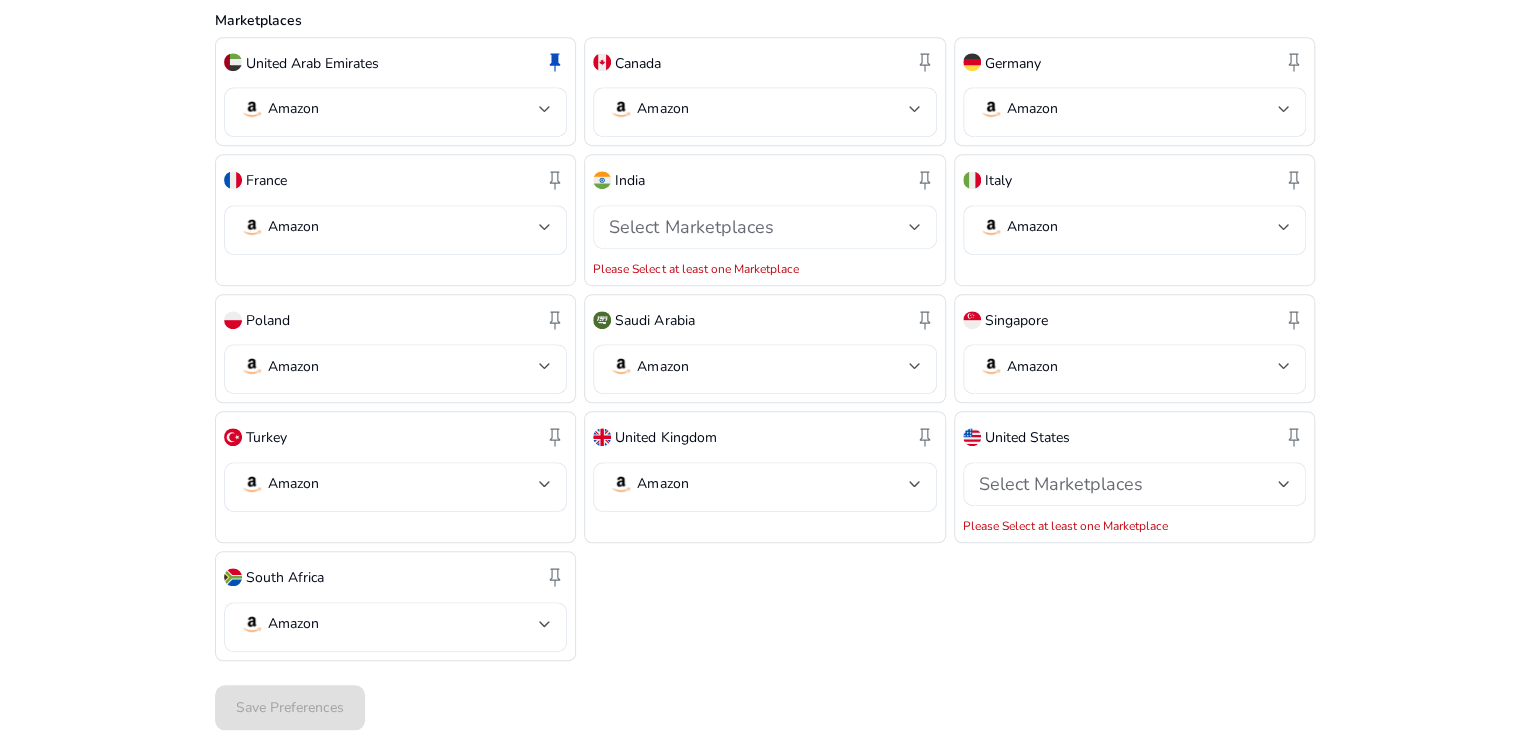 click at bounding box center [915, 227] 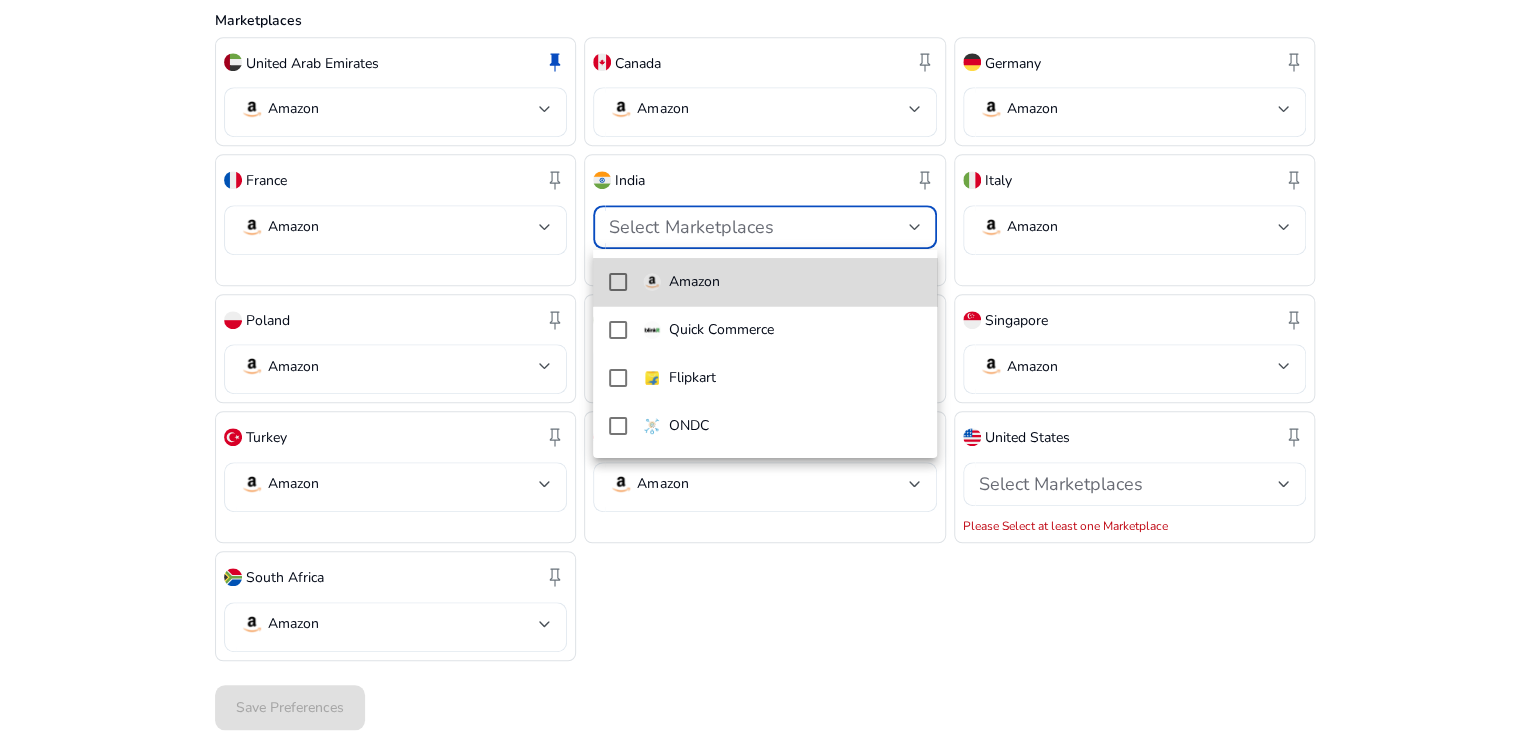click on "Amazon" at bounding box center (782, 282) 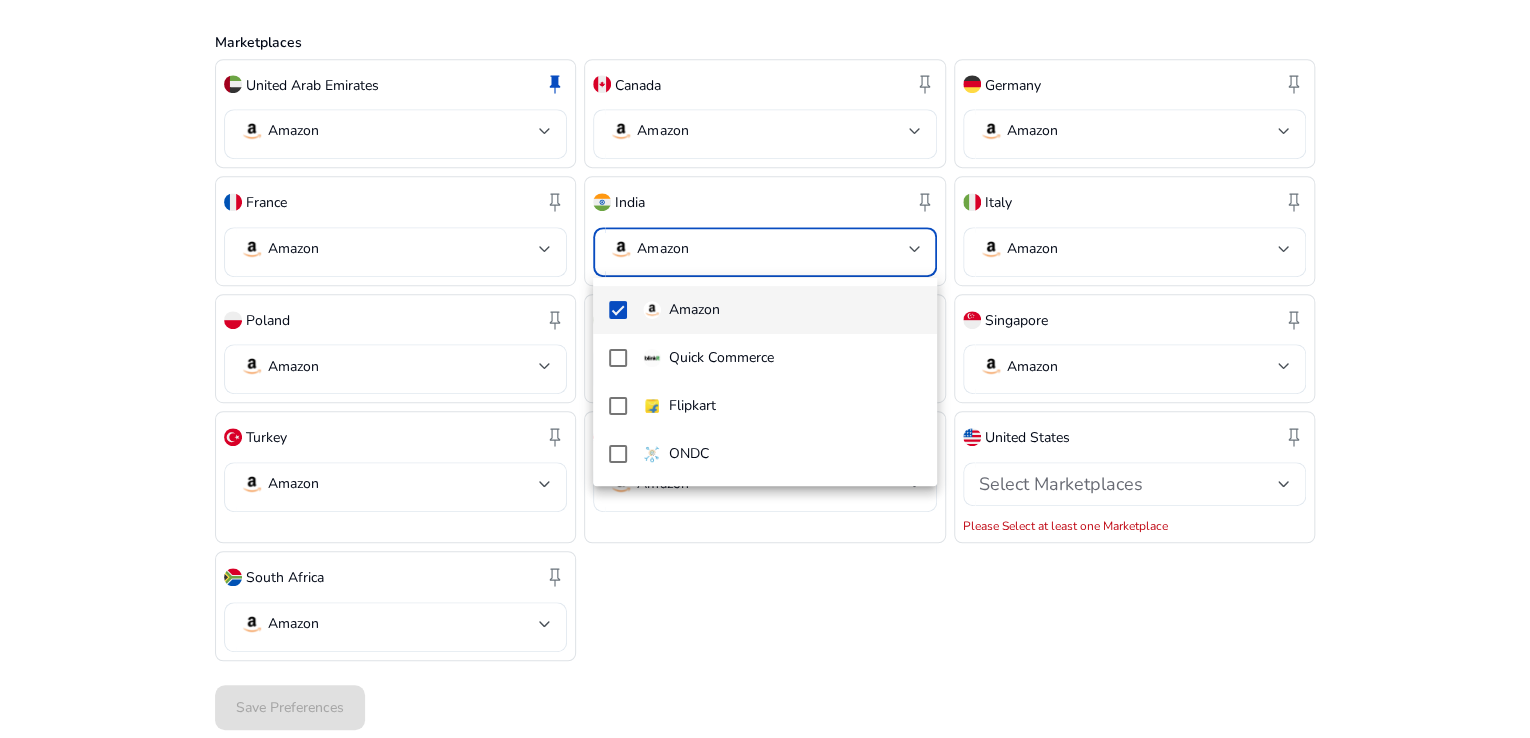 click at bounding box center (765, 369) 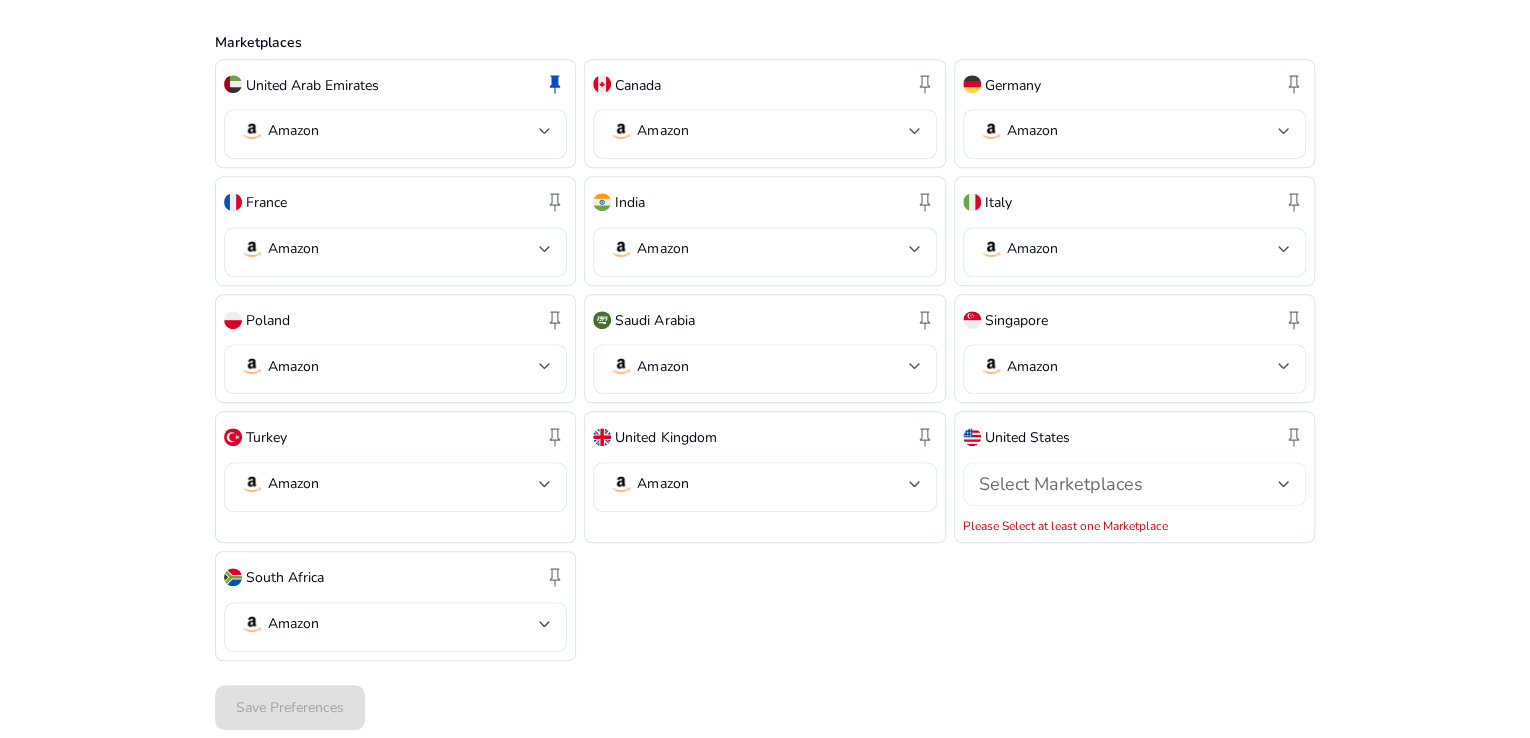 click on "Select Marketplaces" at bounding box center [1128, 484] 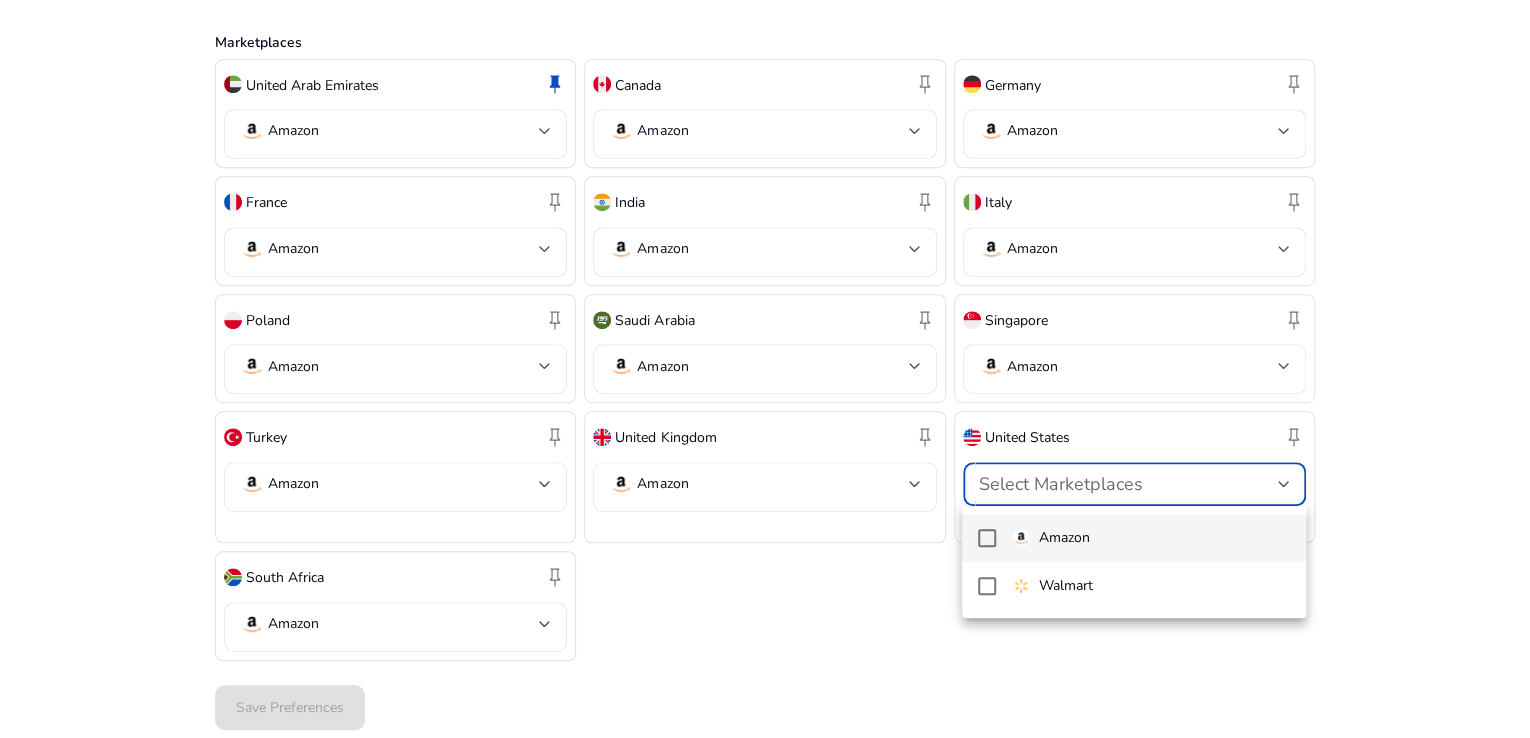 click on "Amazon" at bounding box center [1151, 538] 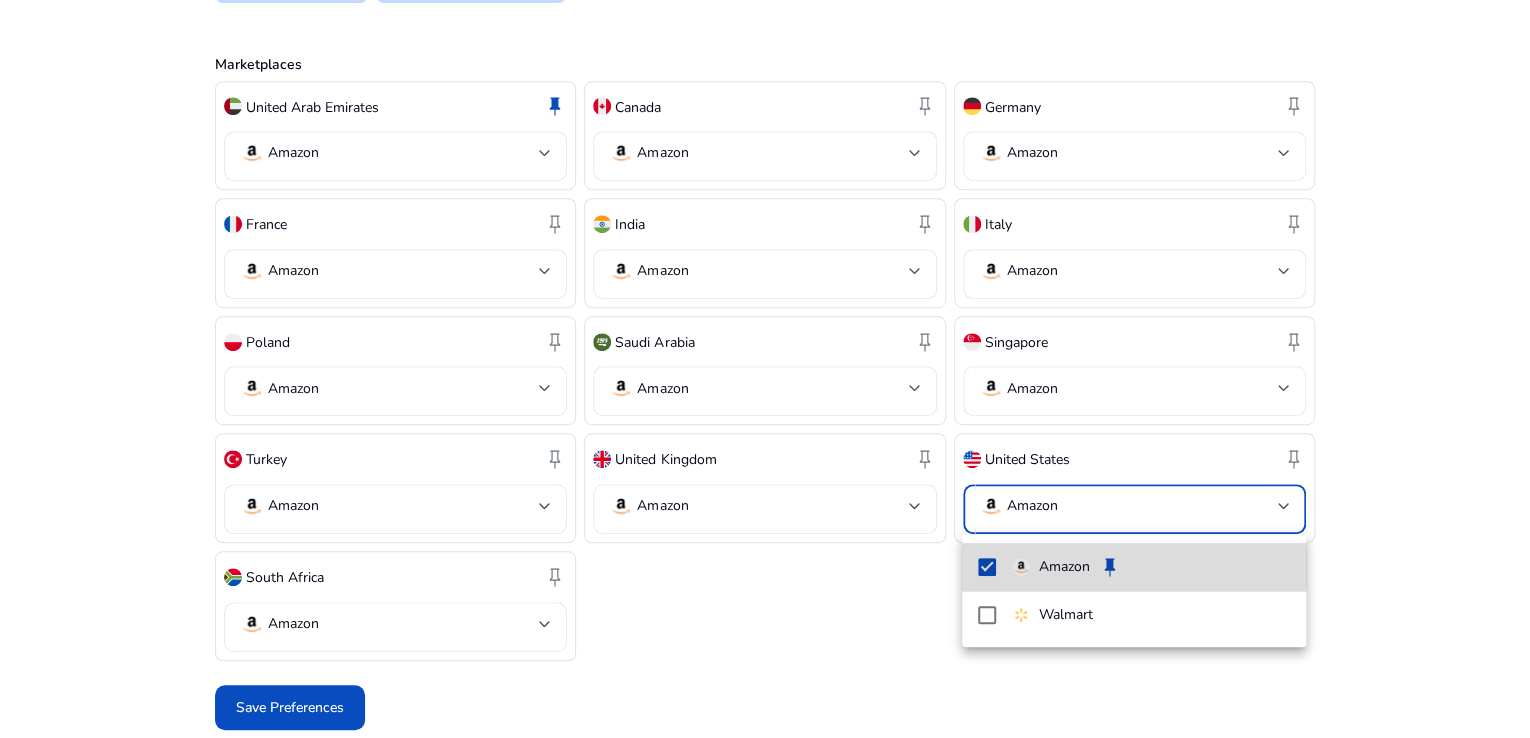 scroll, scrollTop: 459, scrollLeft: 0, axis: vertical 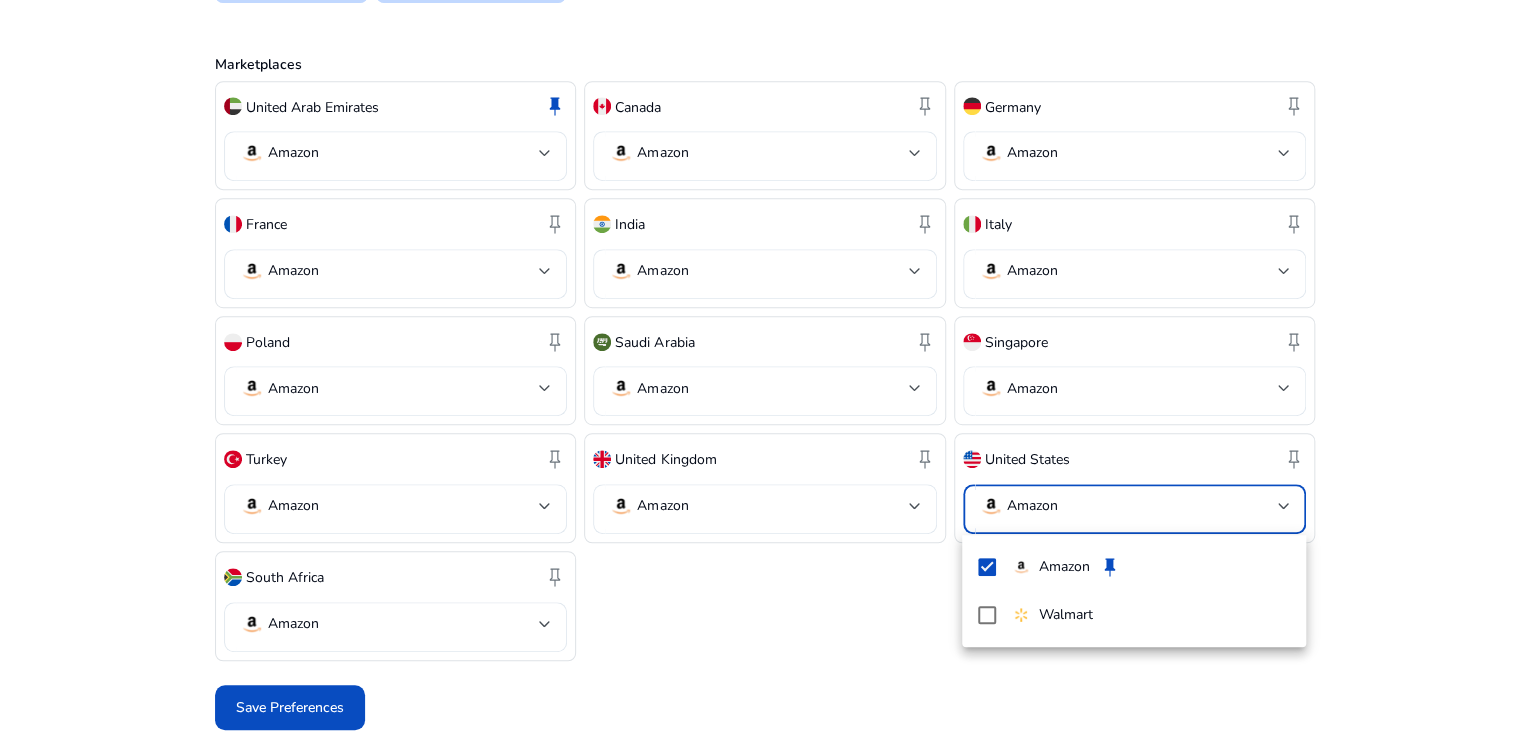 click at bounding box center [765, 369] 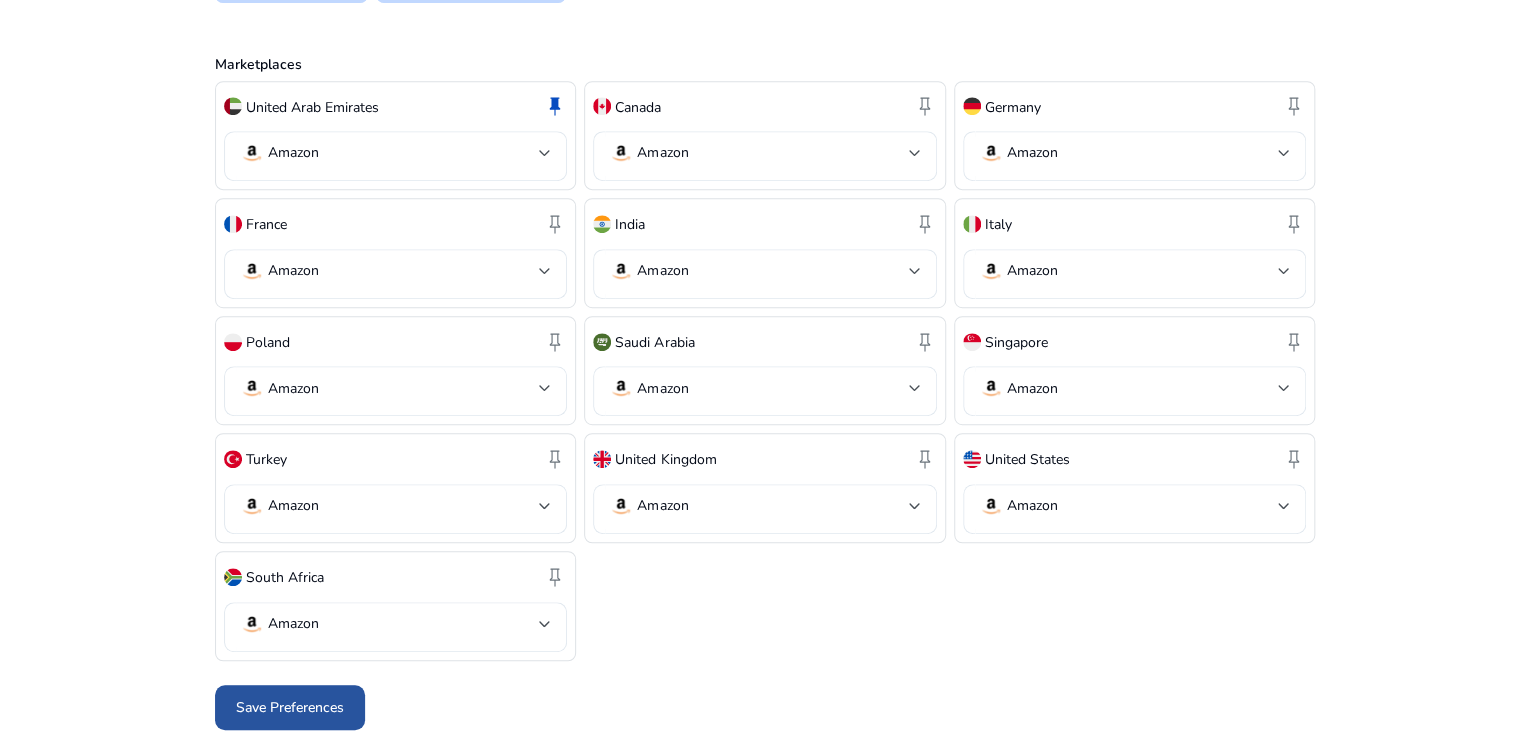 click on "Save Preferences" 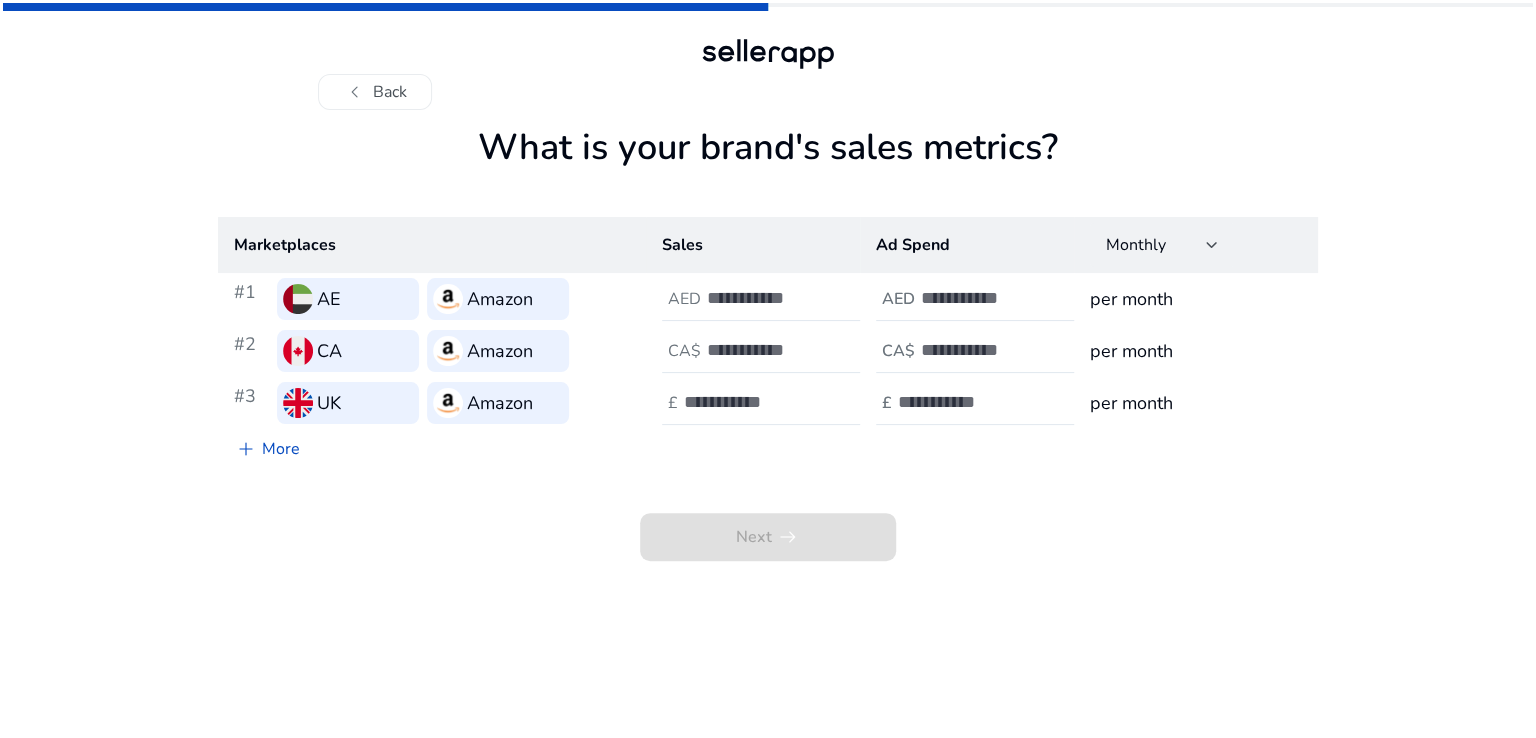 scroll, scrollTop: 0, scrollLeft: 0, axis: both 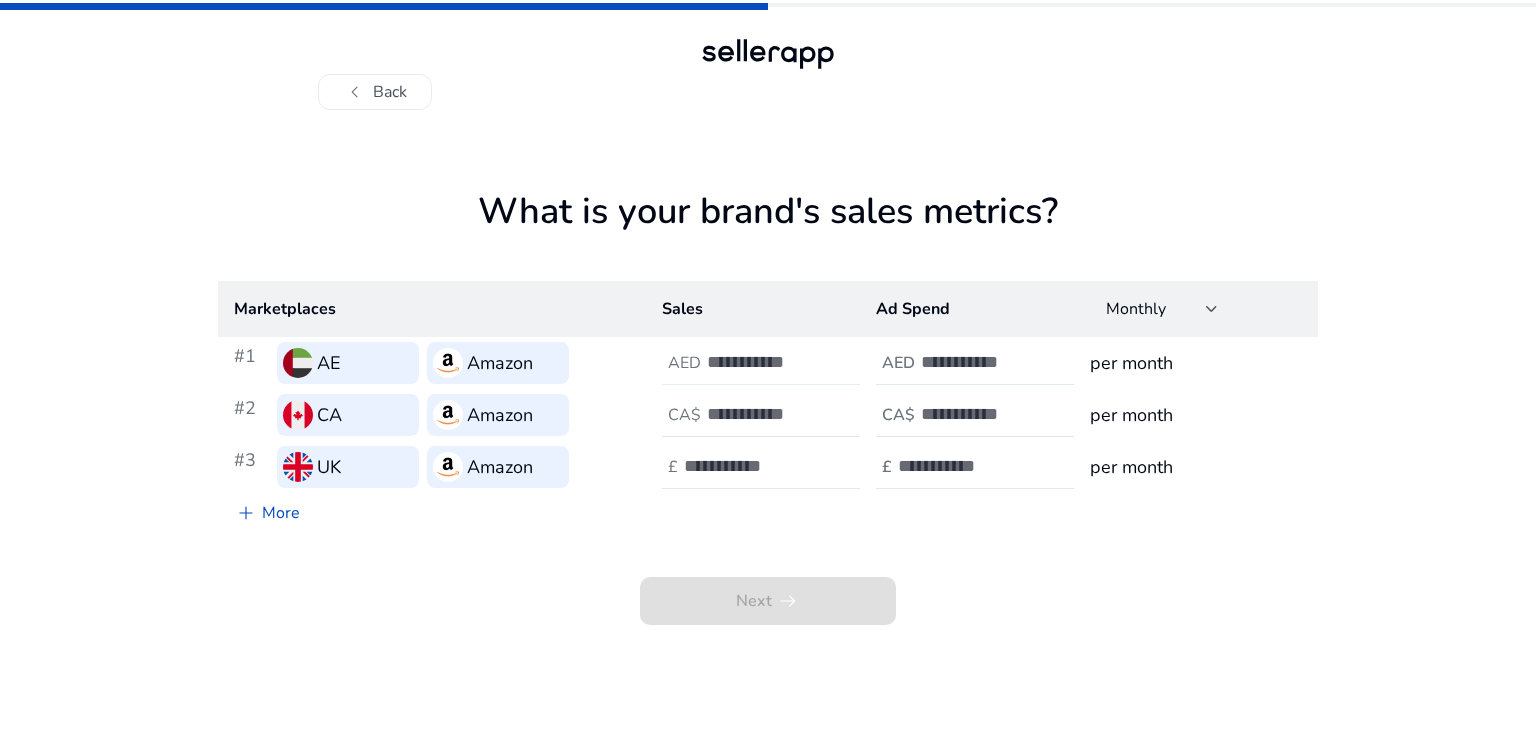click at bounding box center (774, 362) 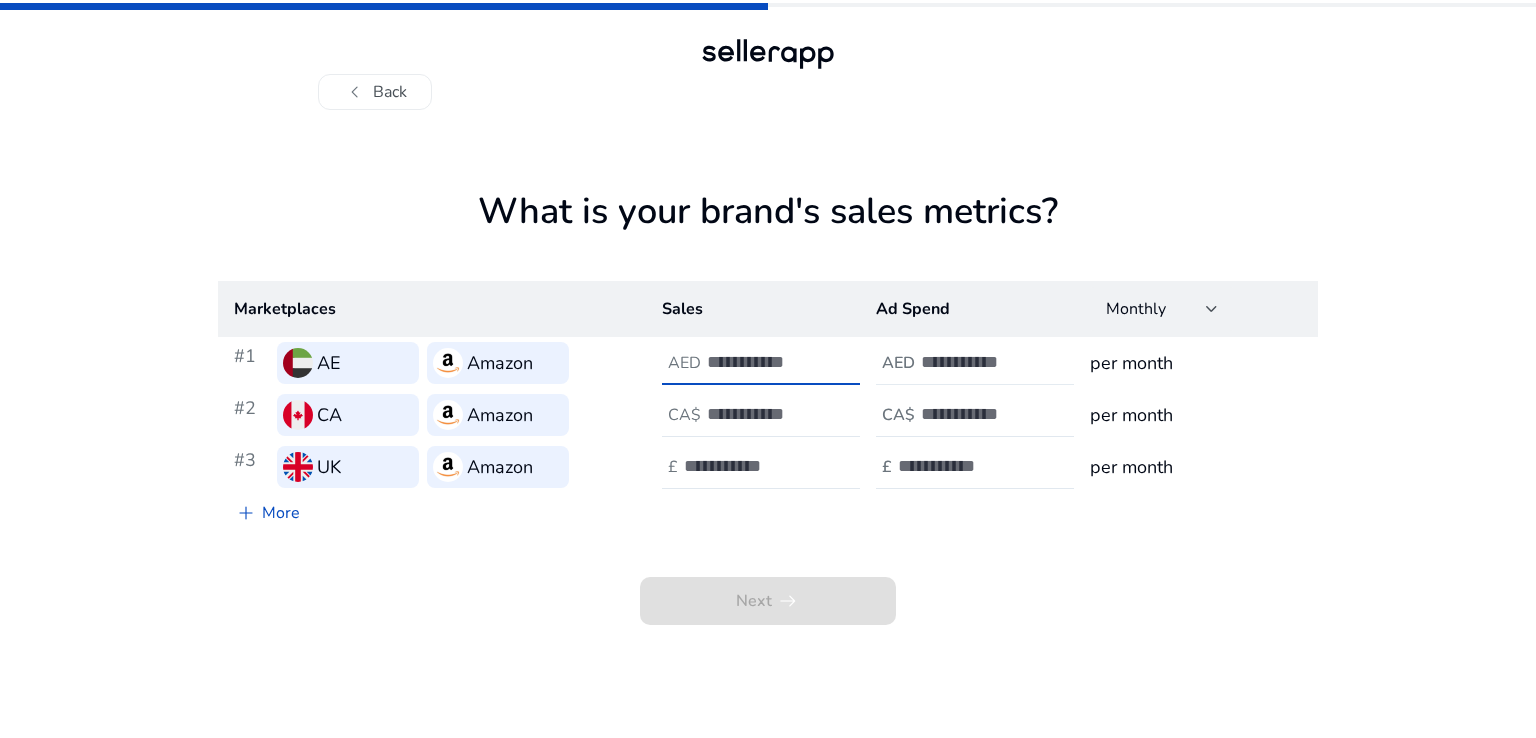 type on "*" 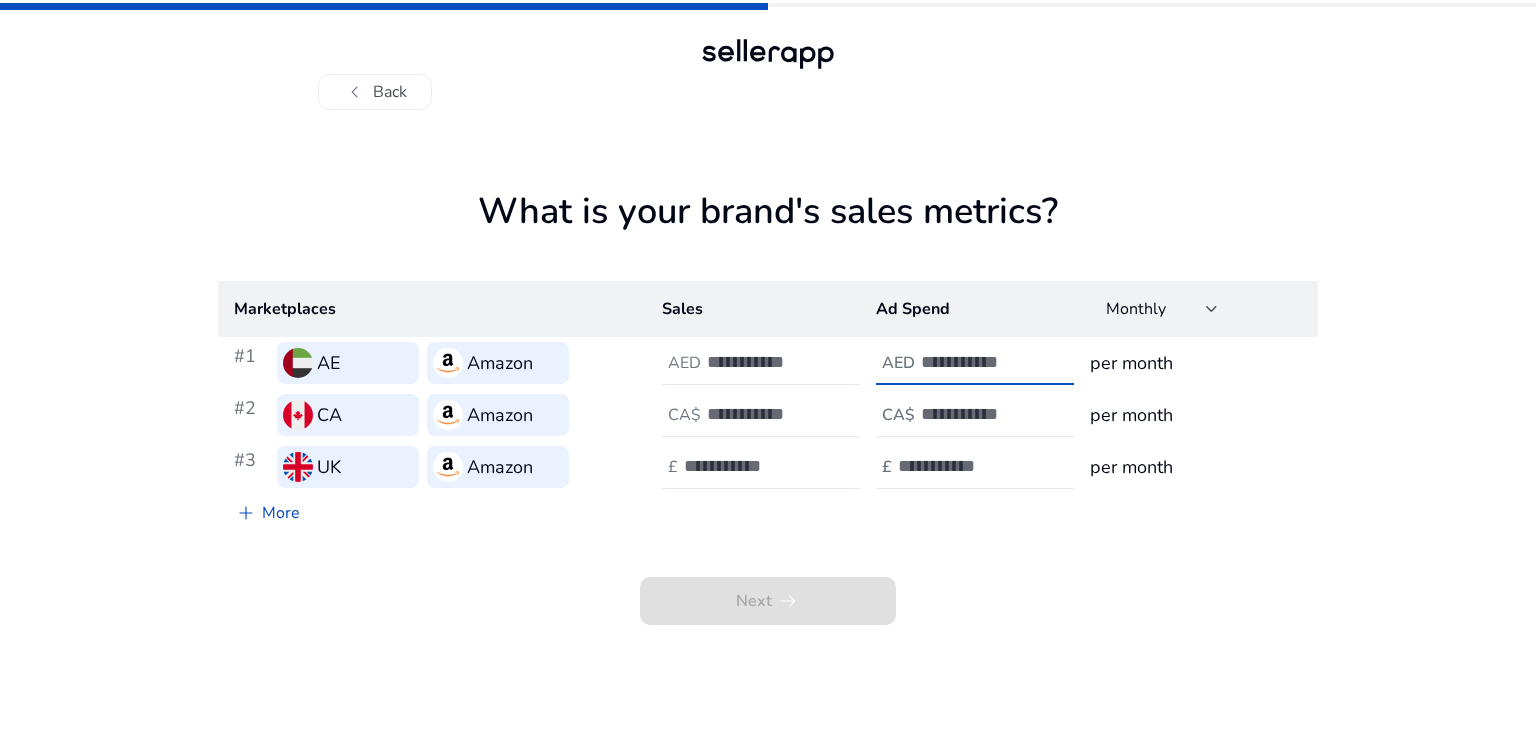 click at bounding box center [988, 362] 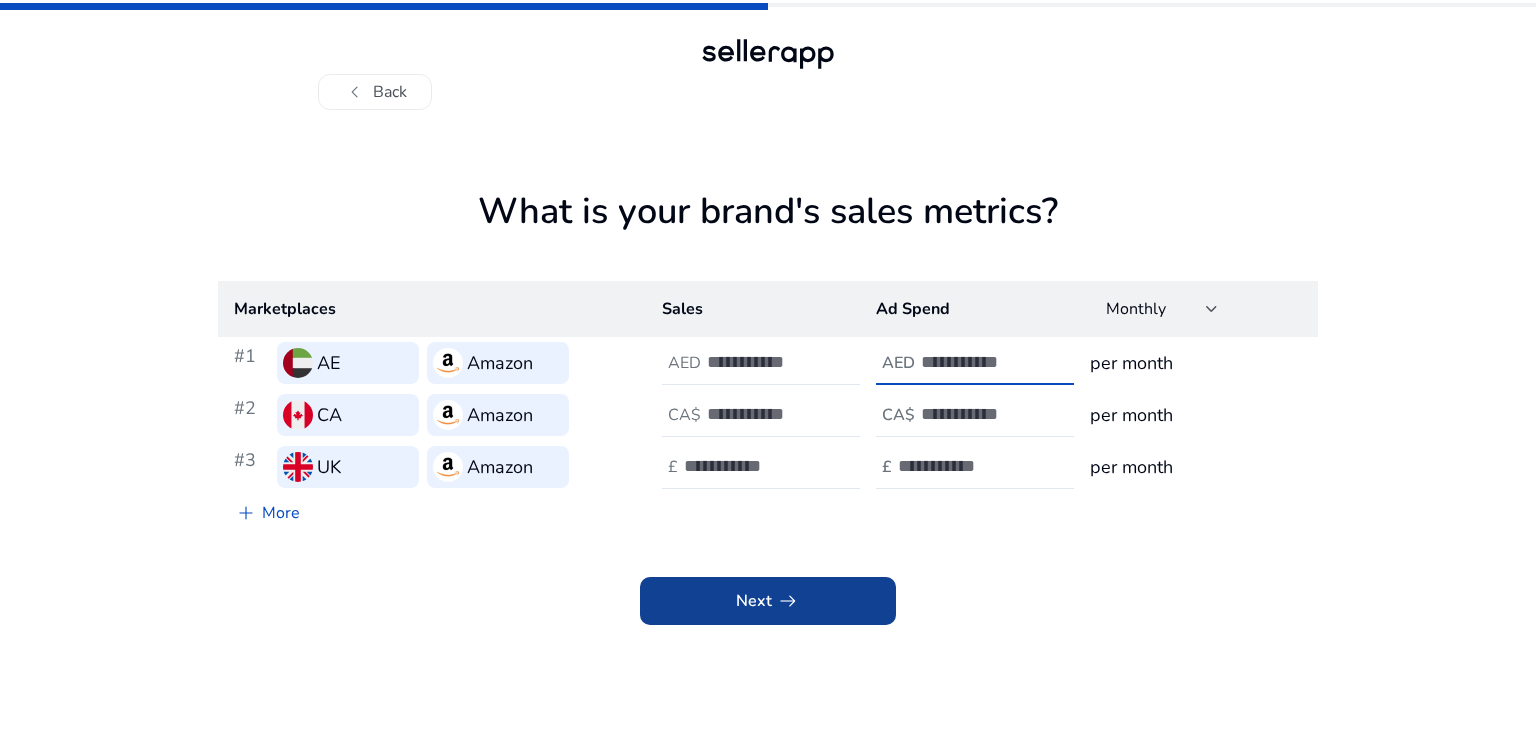 type on "*" 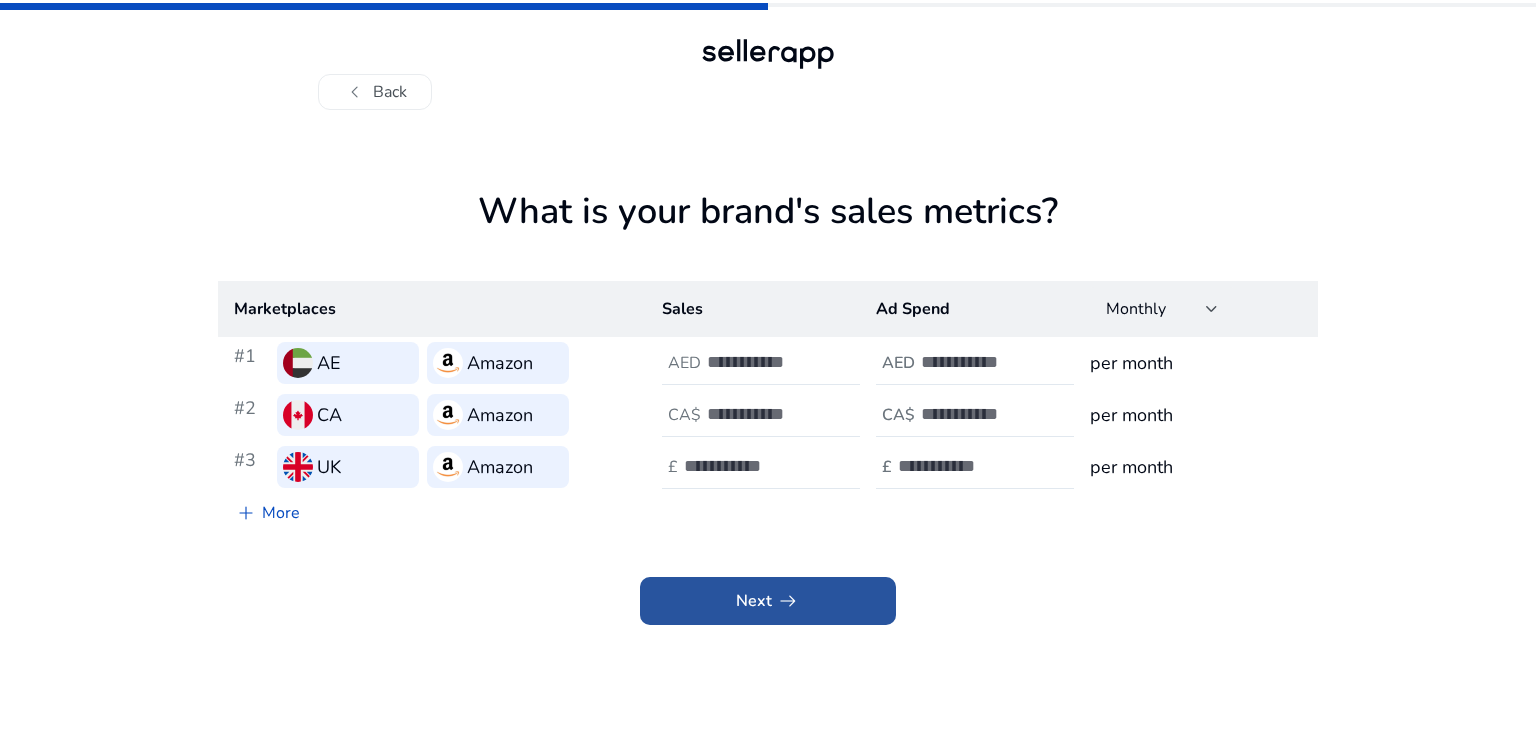 click 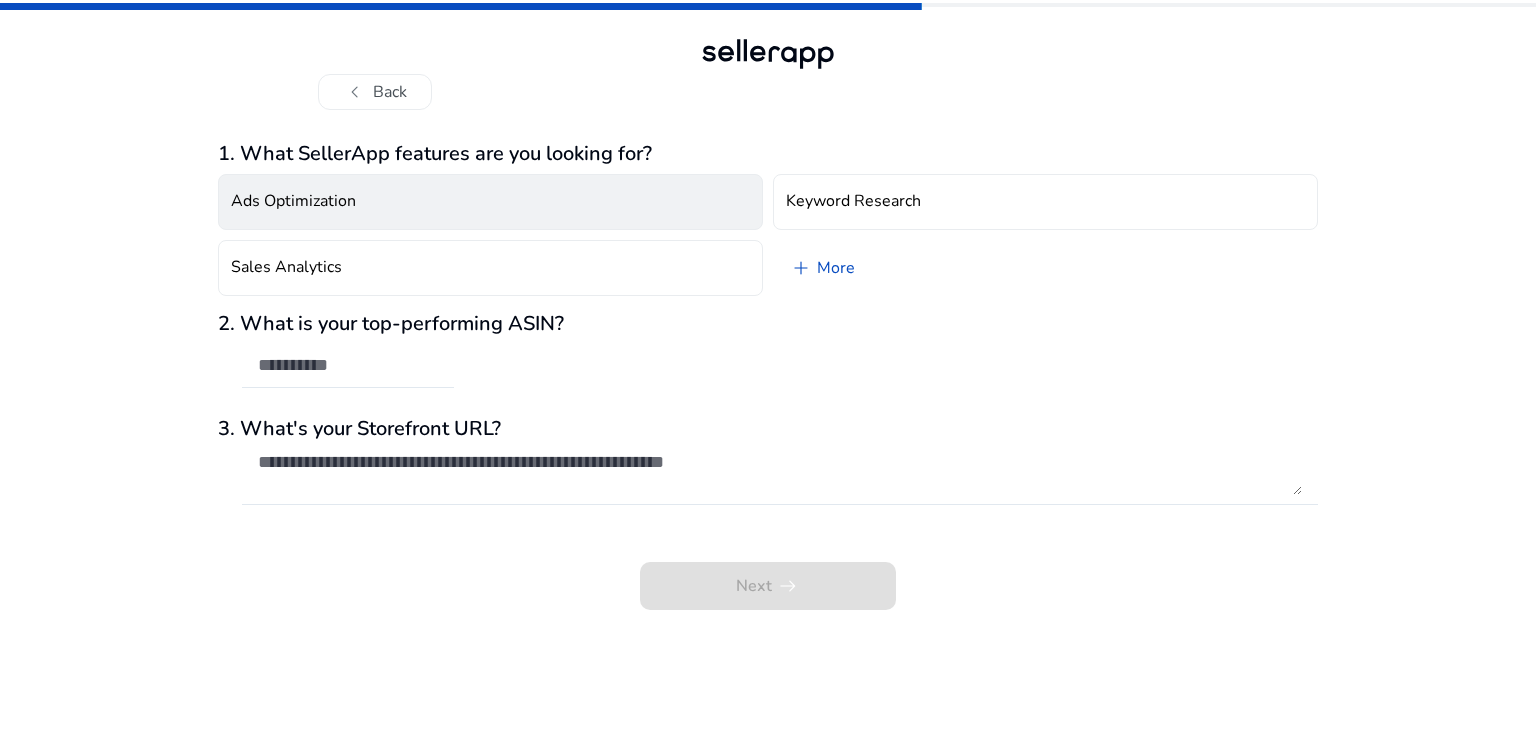 click on "Ads Optimization" 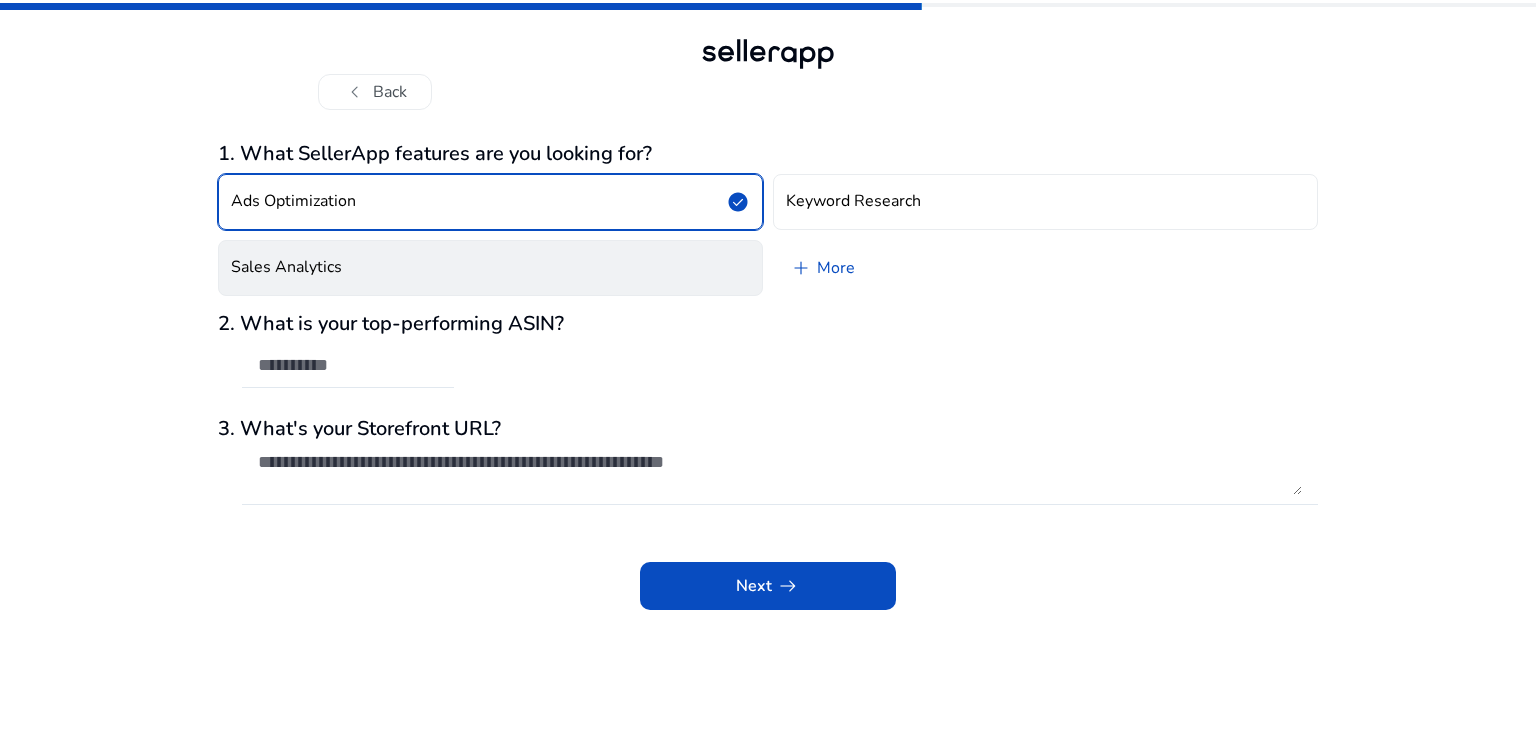 click on "Sales Analytics" 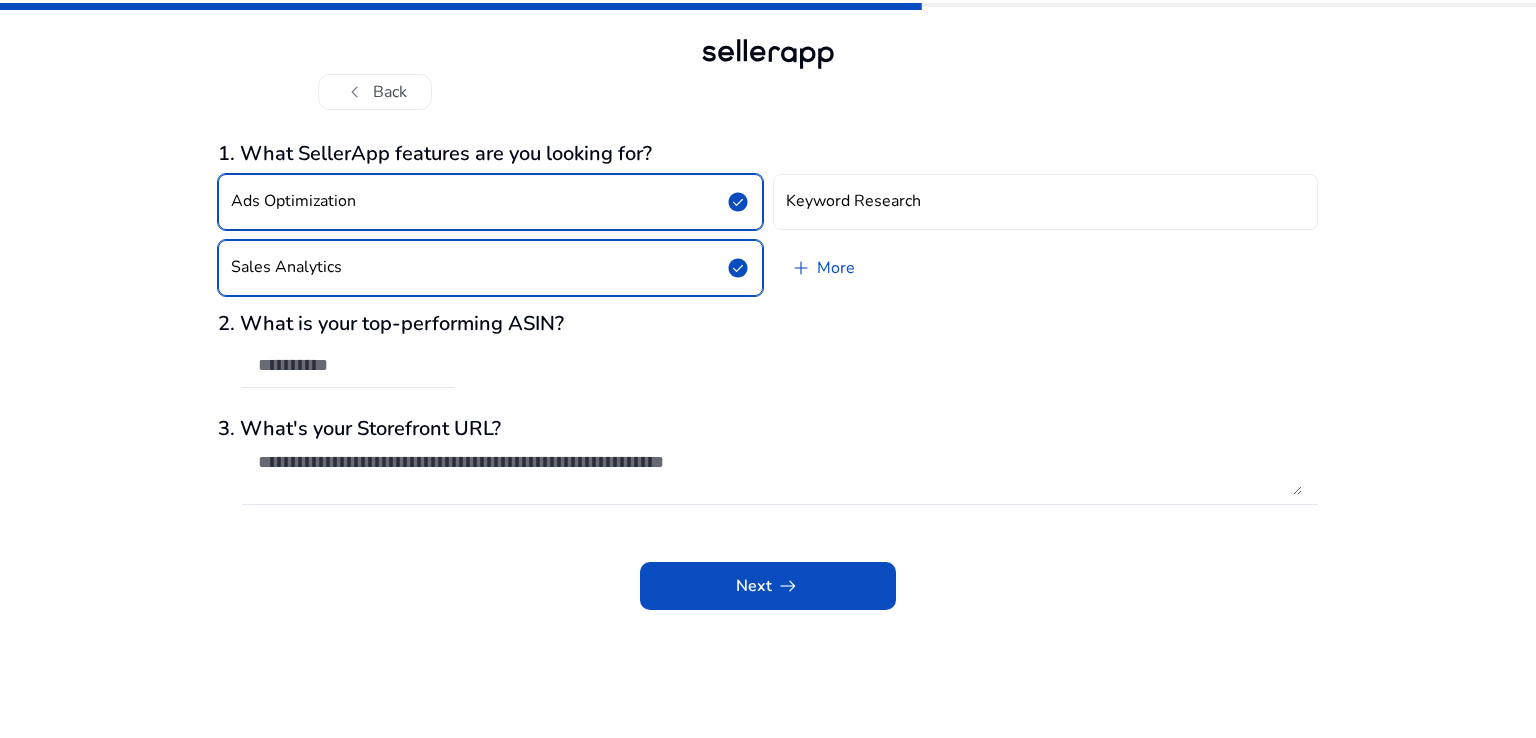 click on "check_circle" 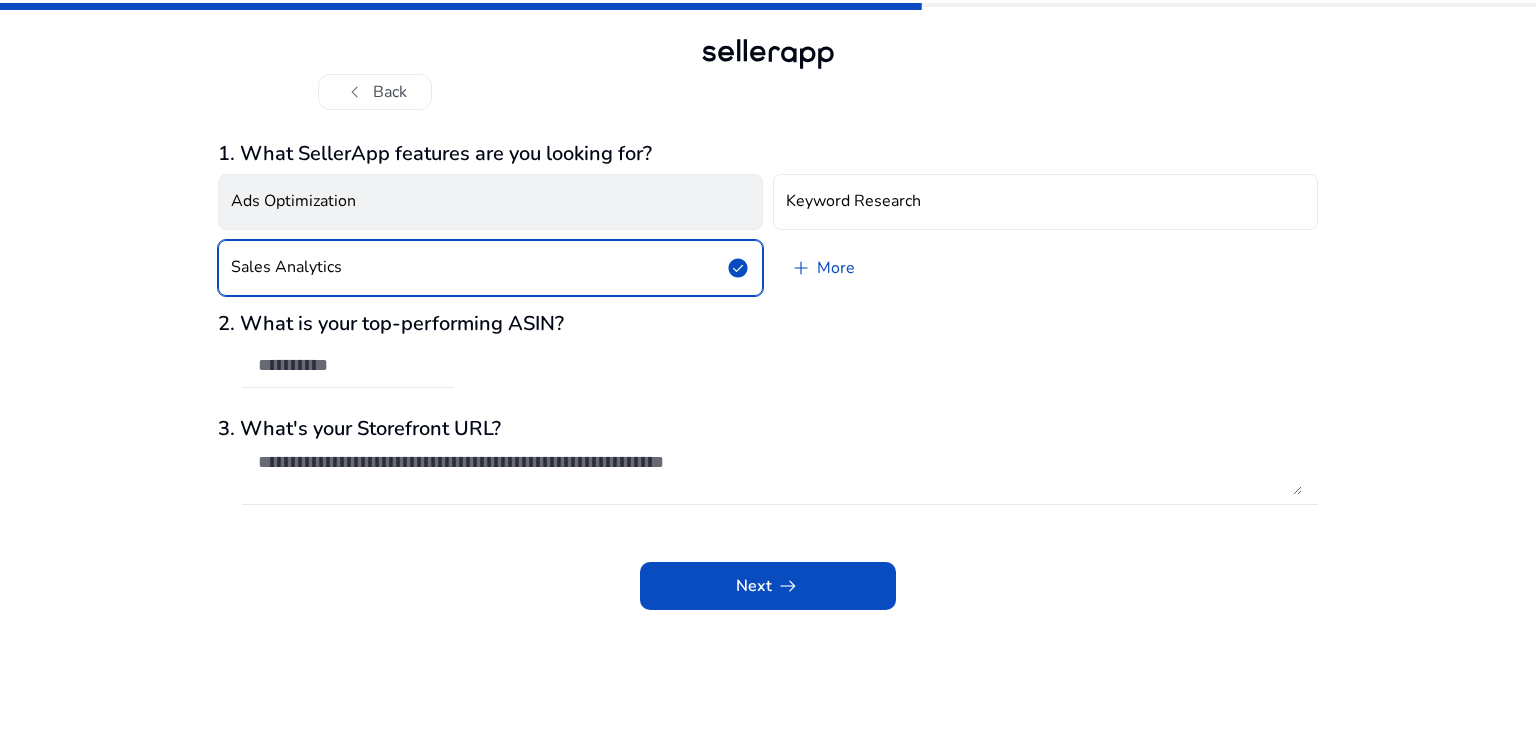 click at bounding box center [348, 365] 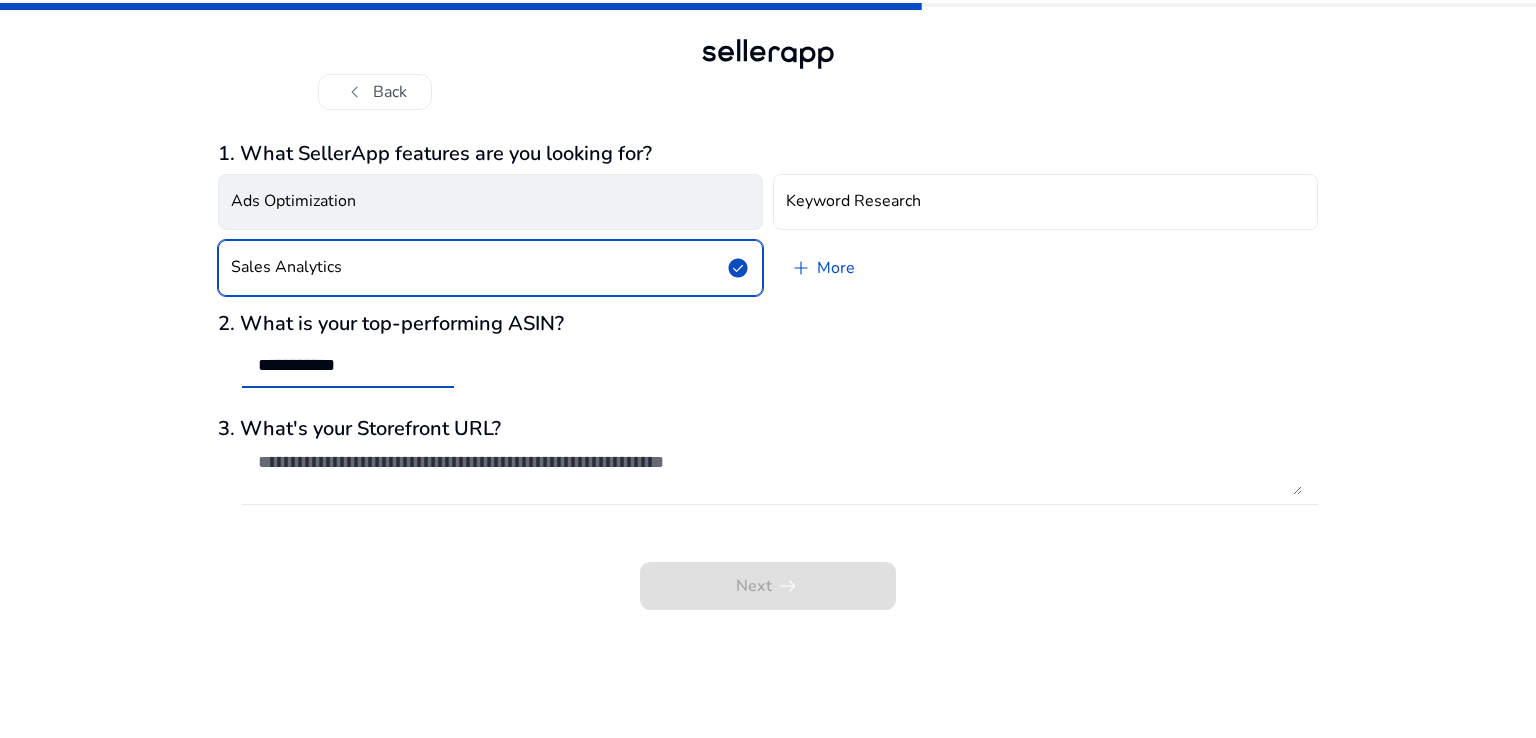 click at bounding box center (780, 473) 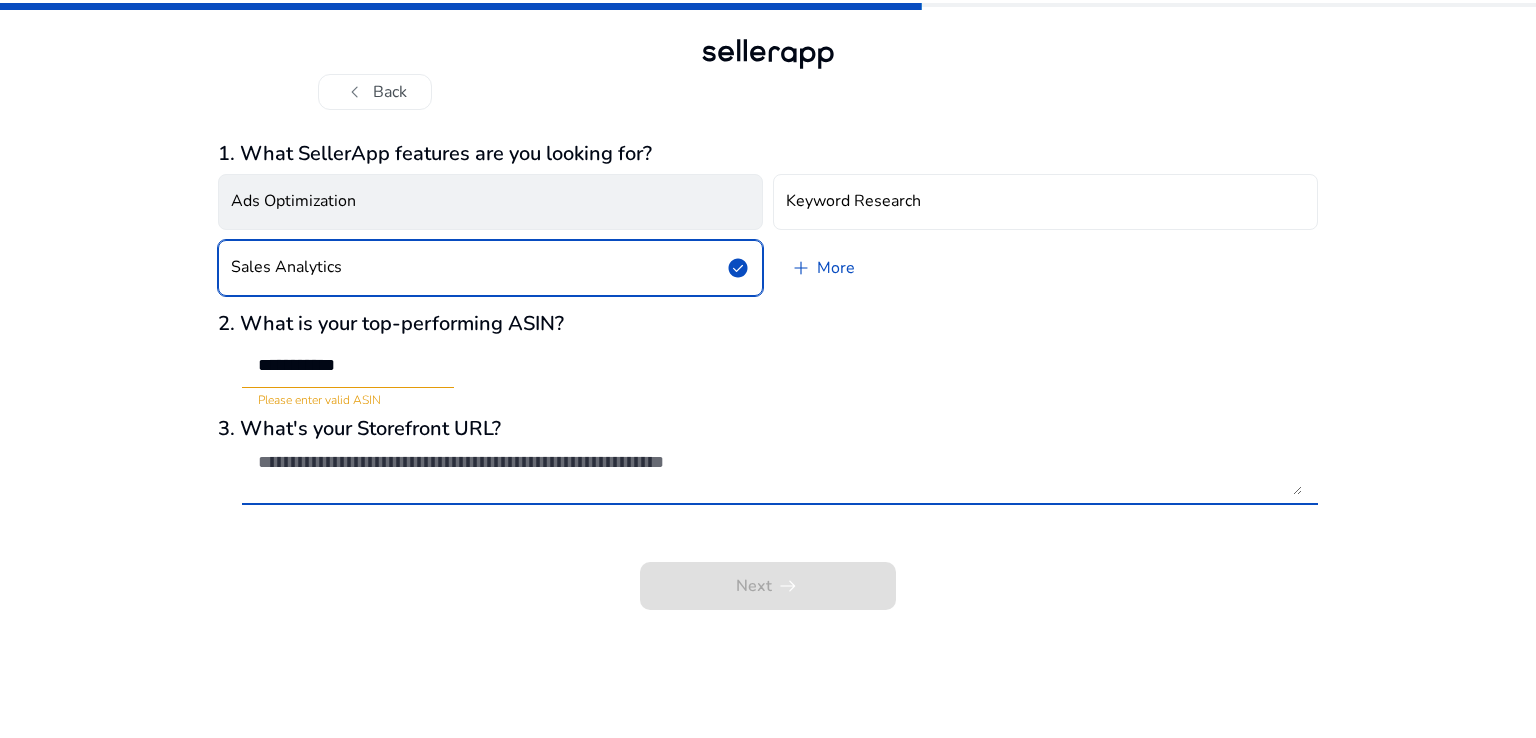 click on "**********" at bounding box center [348, 365] 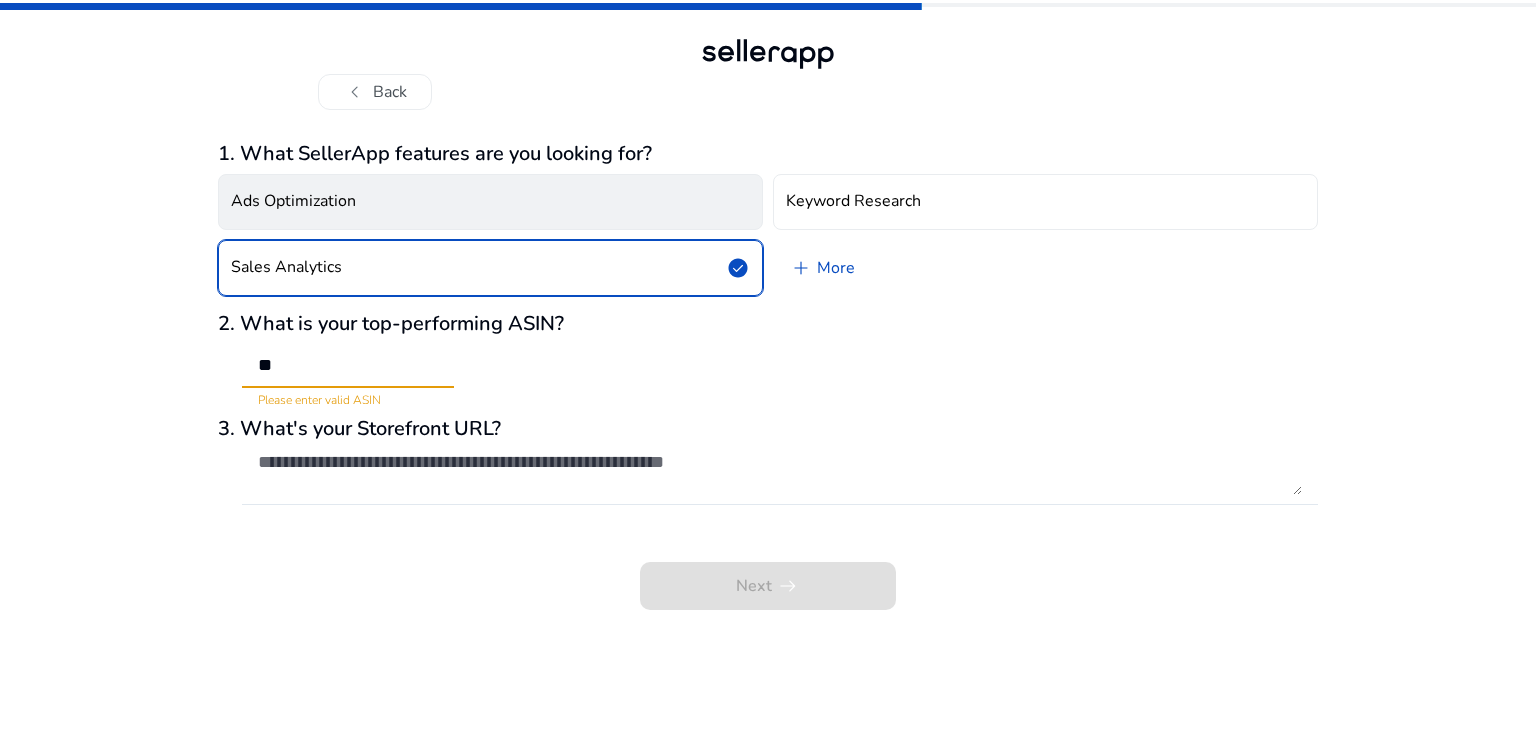 type on "*" 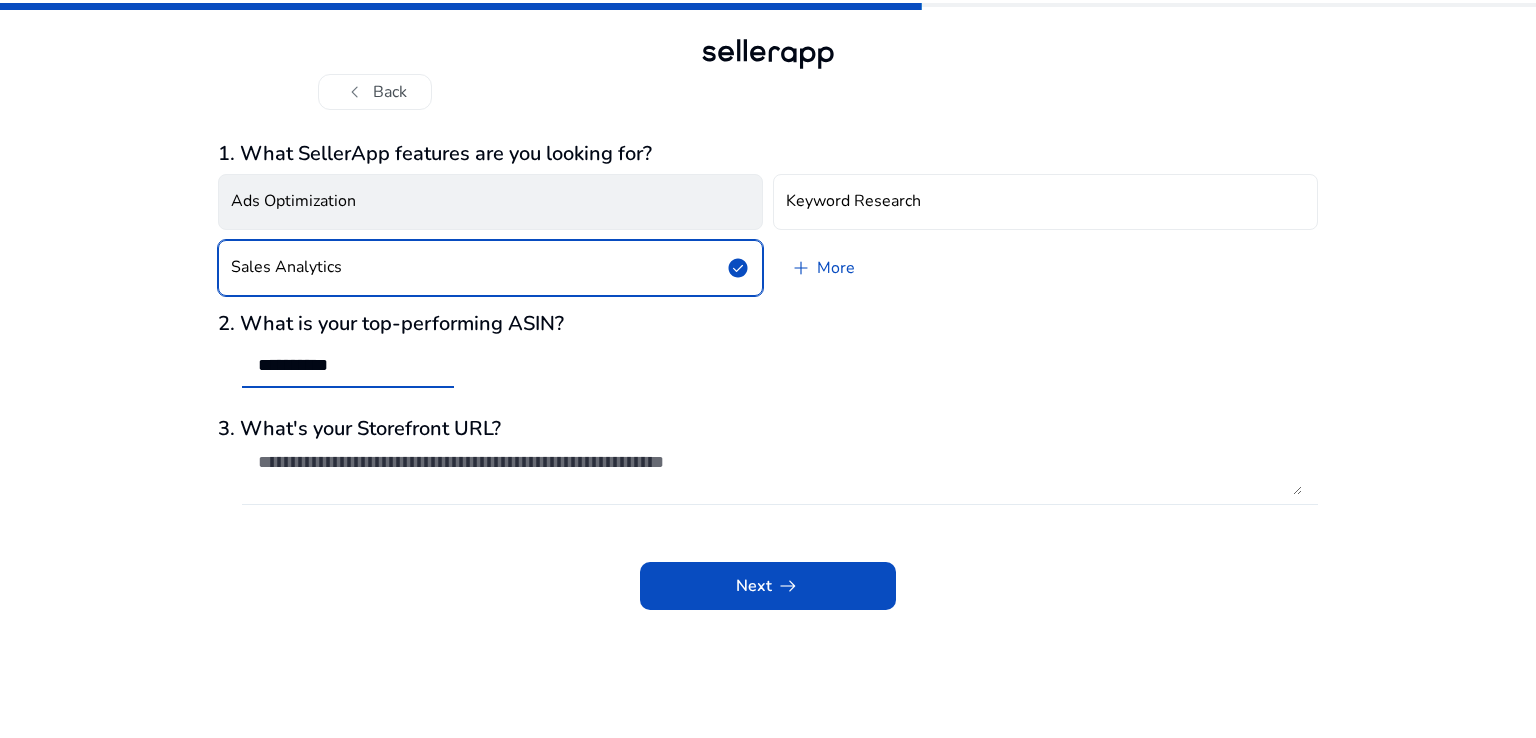 type on "**********" 